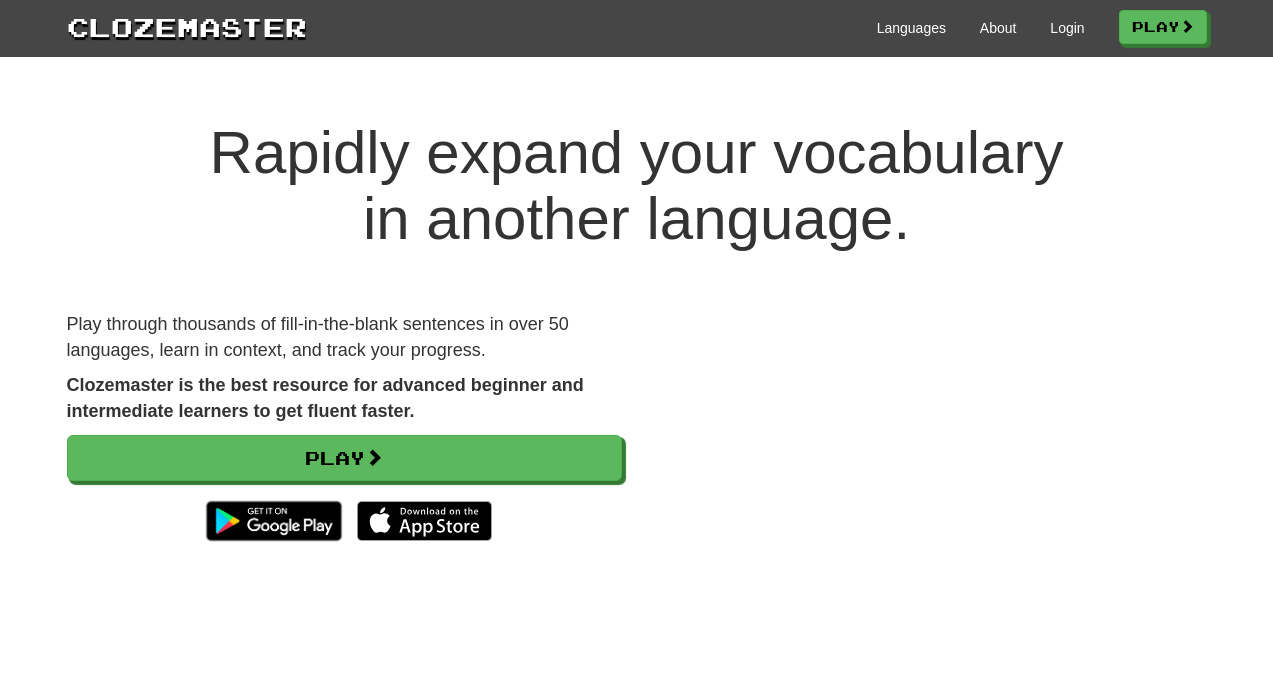 scroll, scrollTop: 0, scrollLeft: 0, axis: both 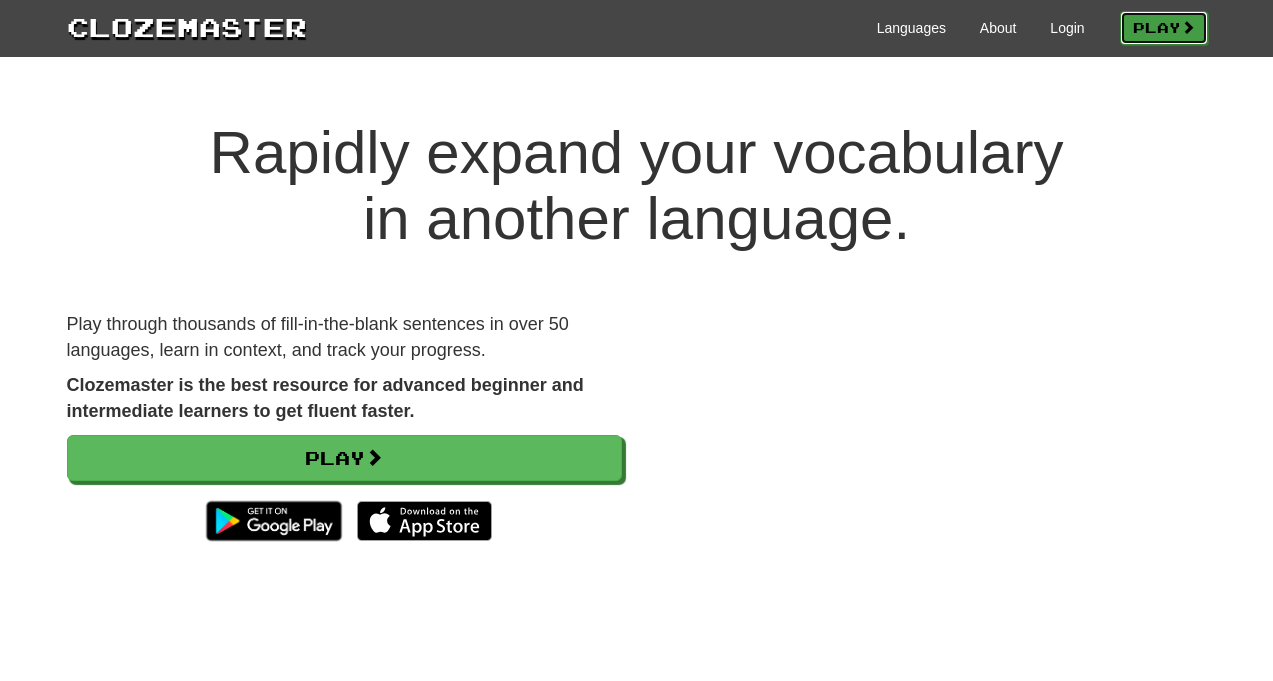 click on "Play" at bounding box center (1164, 28) 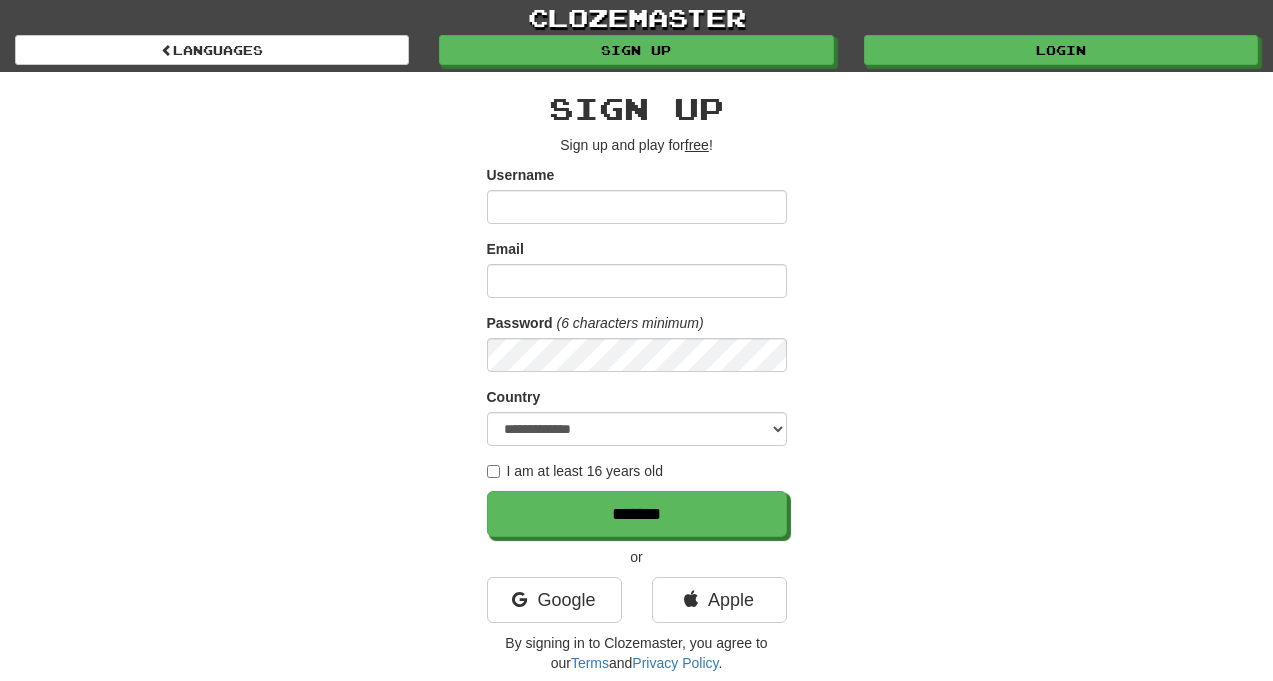 scroll, scrollTop: 0, scrollLeft: 0, axis: both 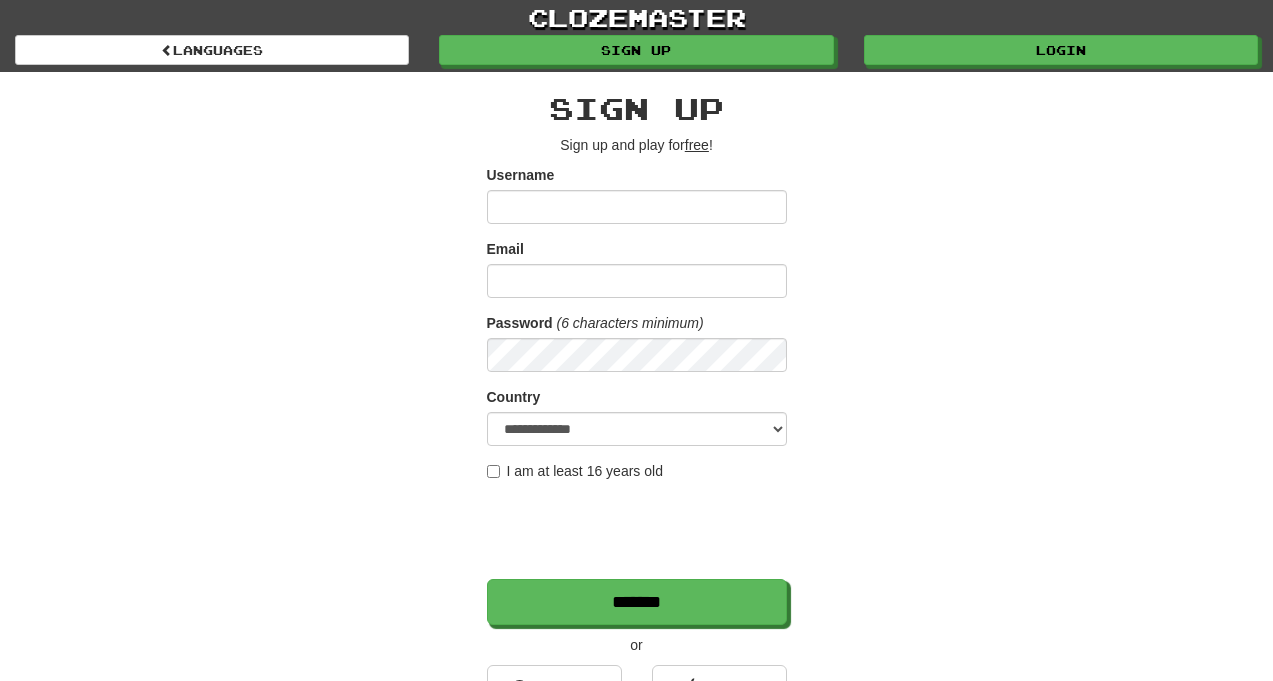 click on "I am at least 16 years old" at bounding box center [575, 471] 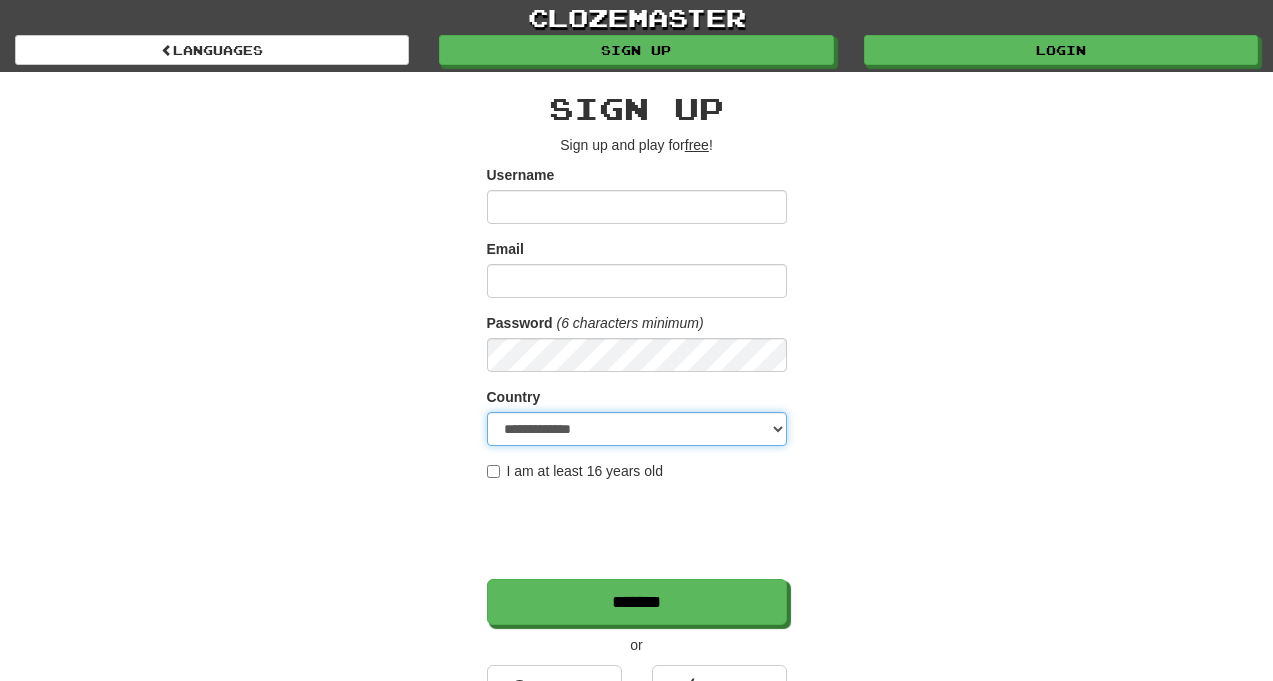 click on "**********" at bounding box center (637, 429) 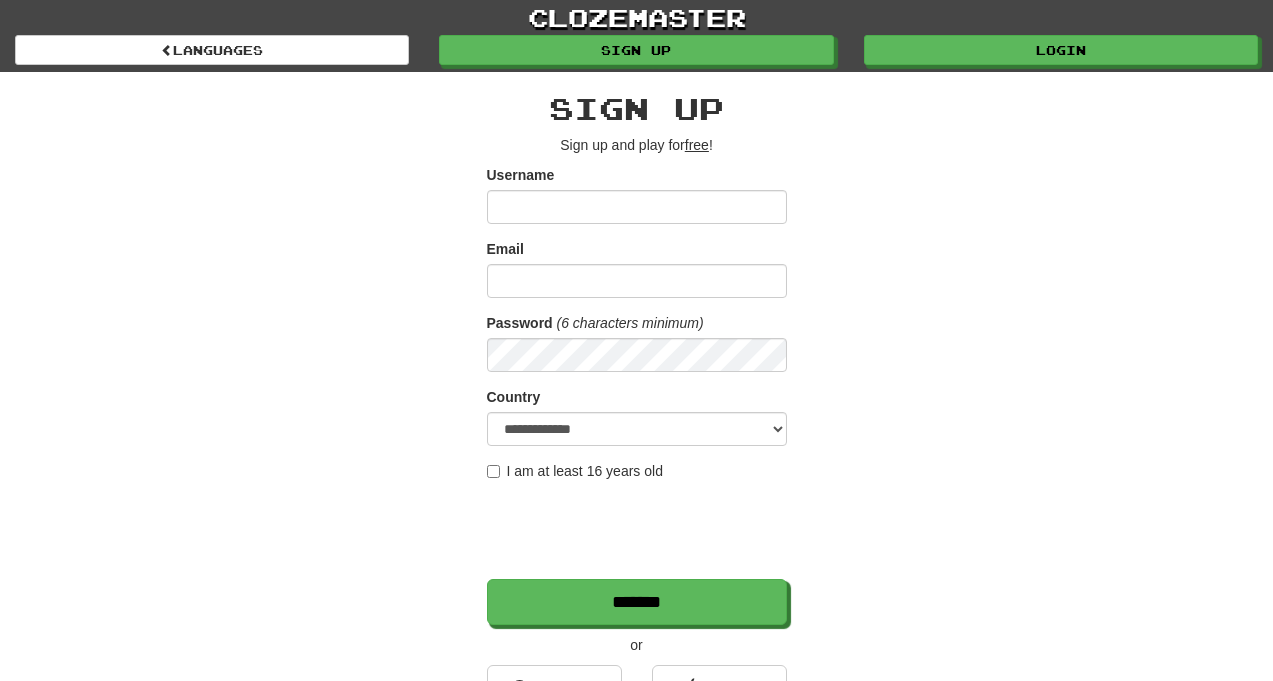 drag, startPoint x: 844, startPoint y: 499, endPoint x: 857, endPoint y: 501, distance: 13.152946 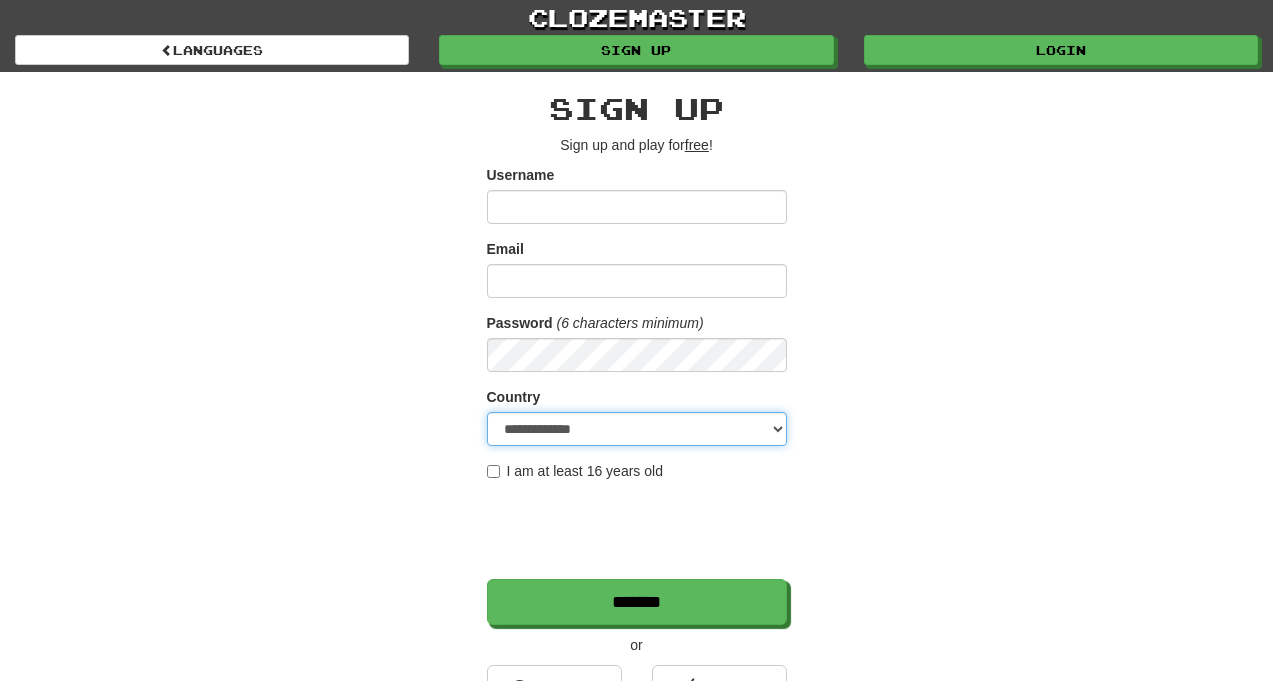 click on "**********" at bounding box center (637, 429) 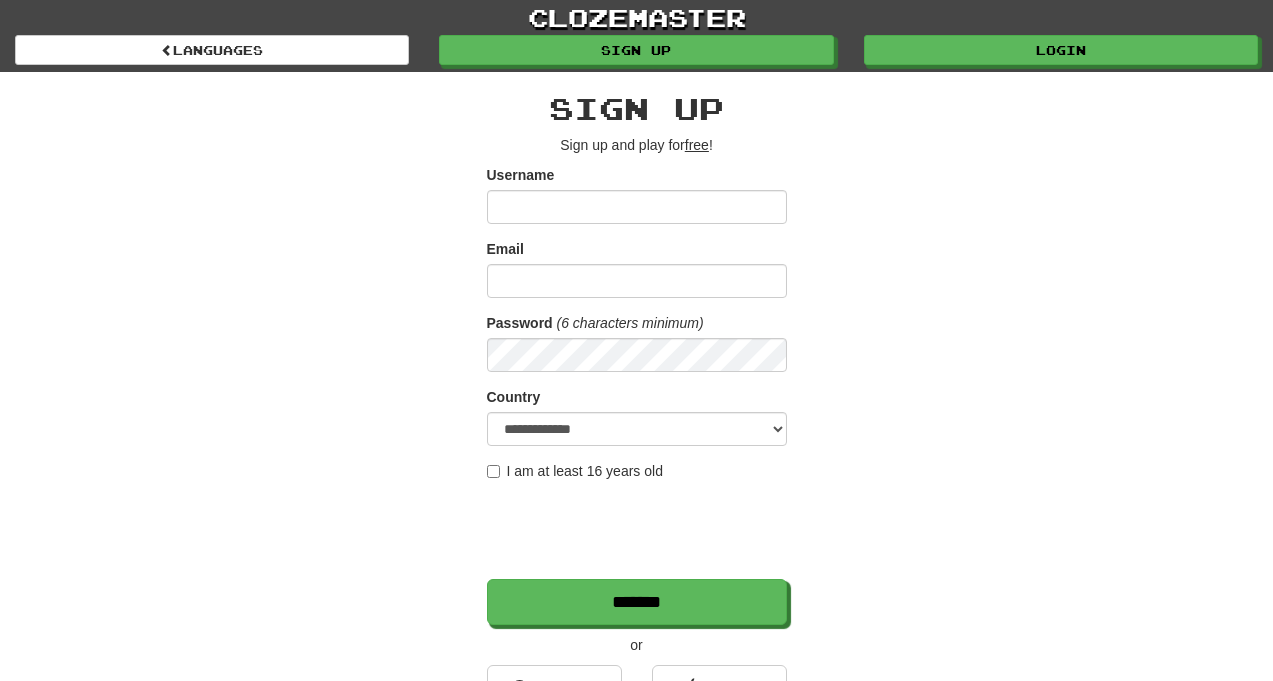 click on "Password
(6 characters minimum)" at bounding box center (637, 342) 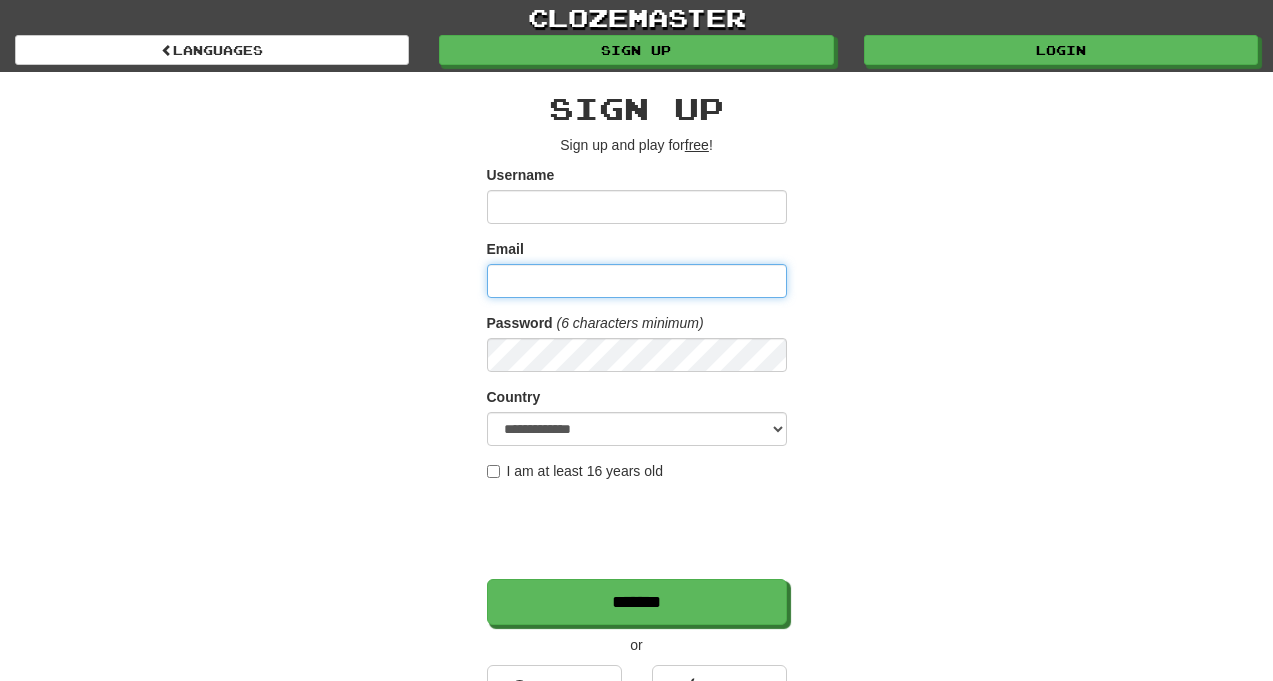 click on "Email" at bounding box center (637, 281) 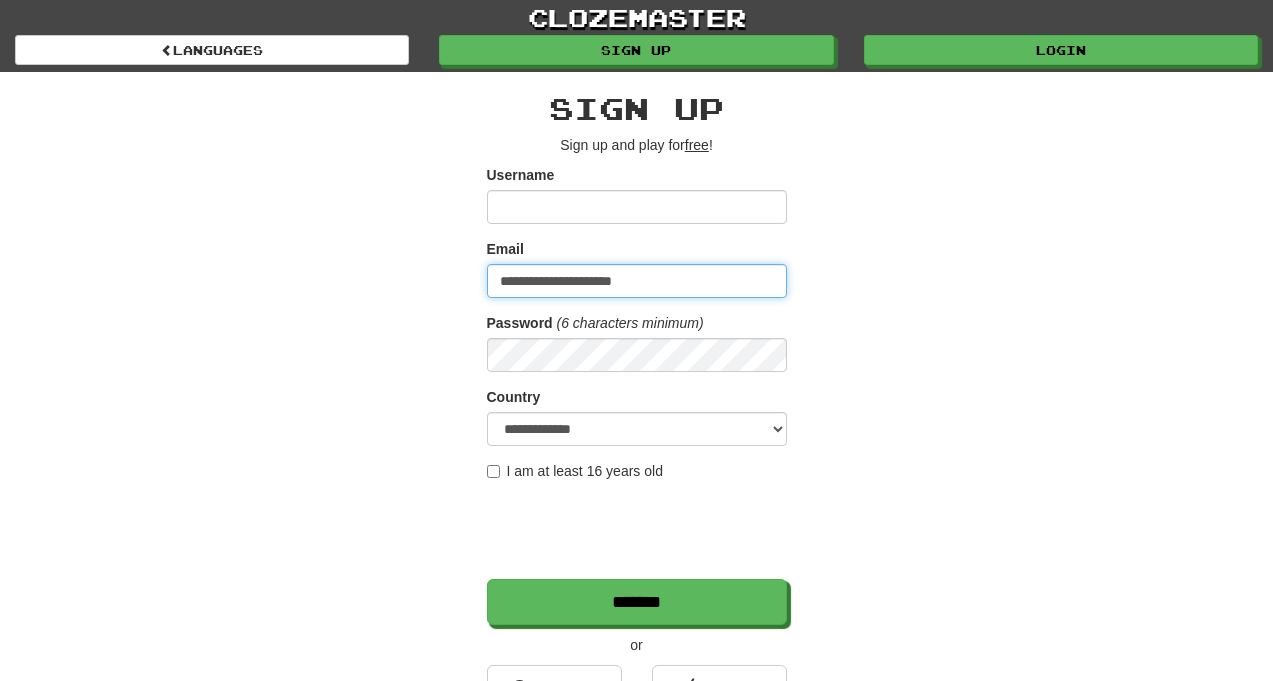 type on "**********" 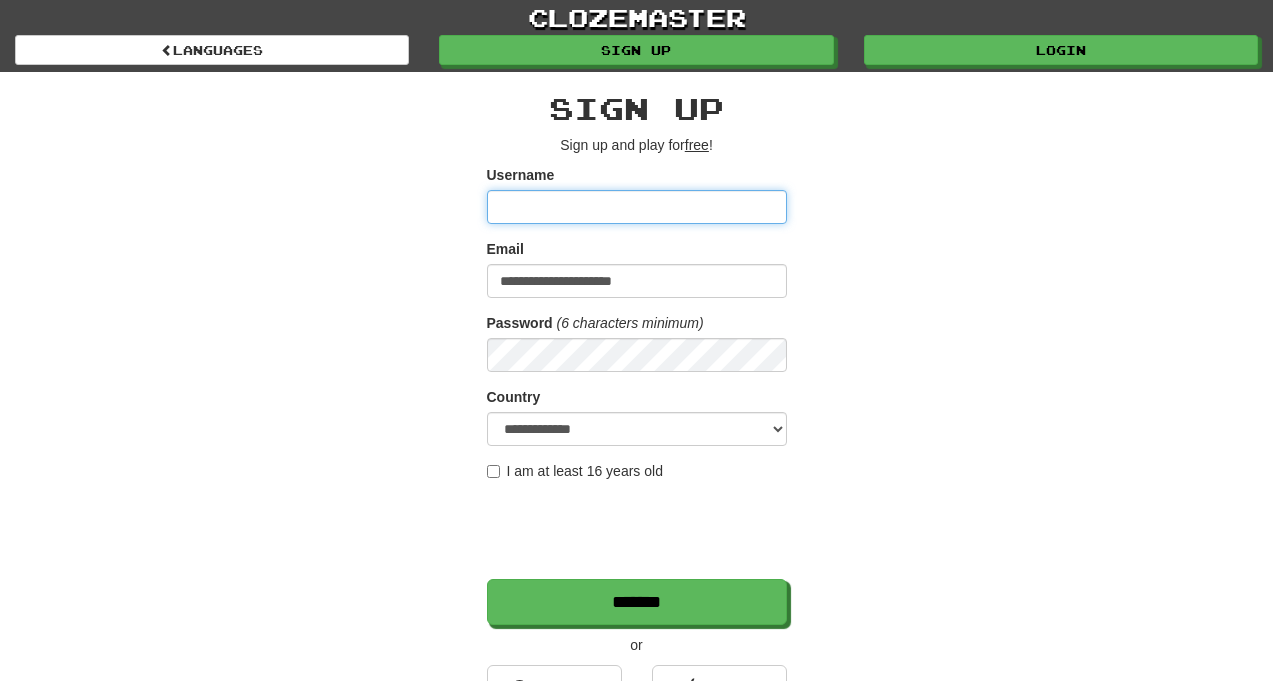 click on "Username" at bounding box center [637, 207] 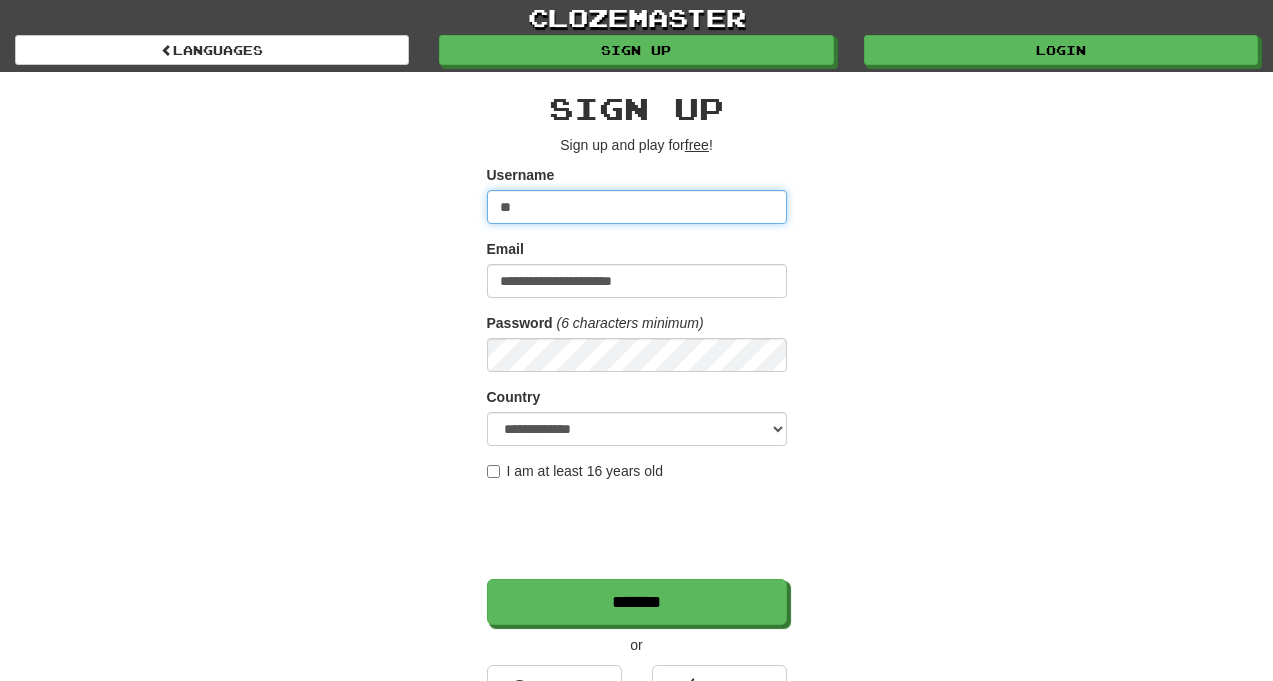 type on "*" 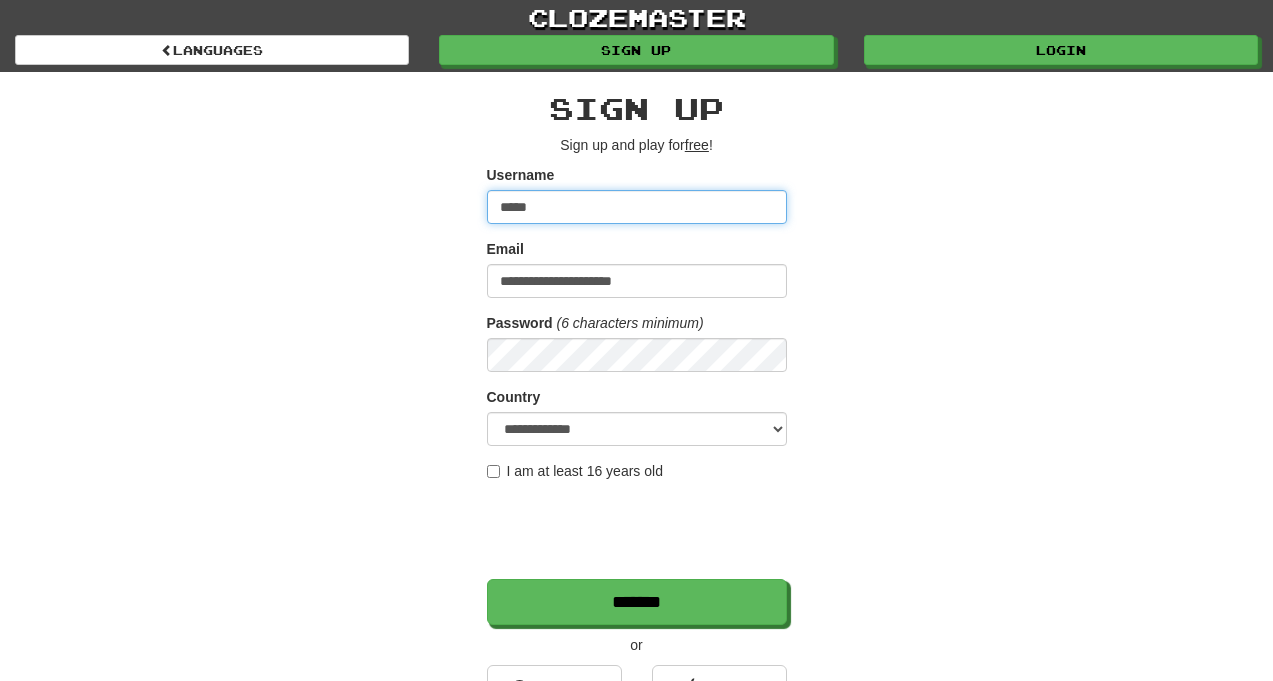 type on "*****" 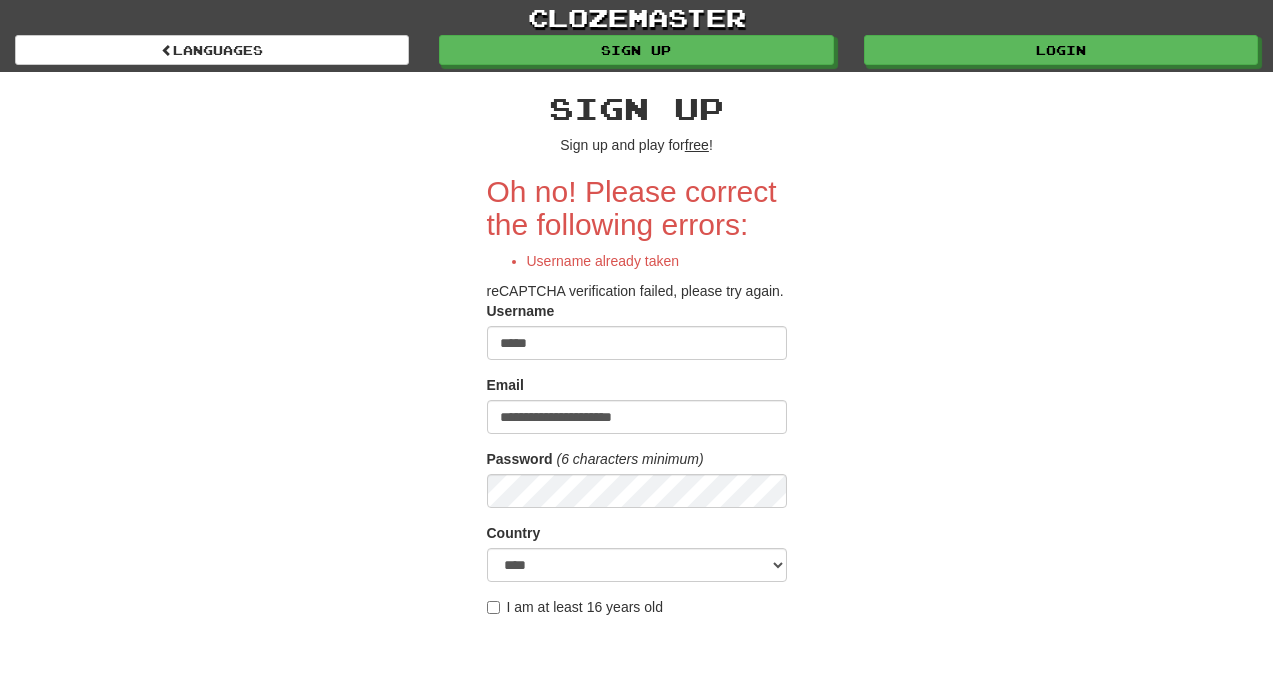 scroll, scrollTop: 0, scrollLeft: 0, axis: both 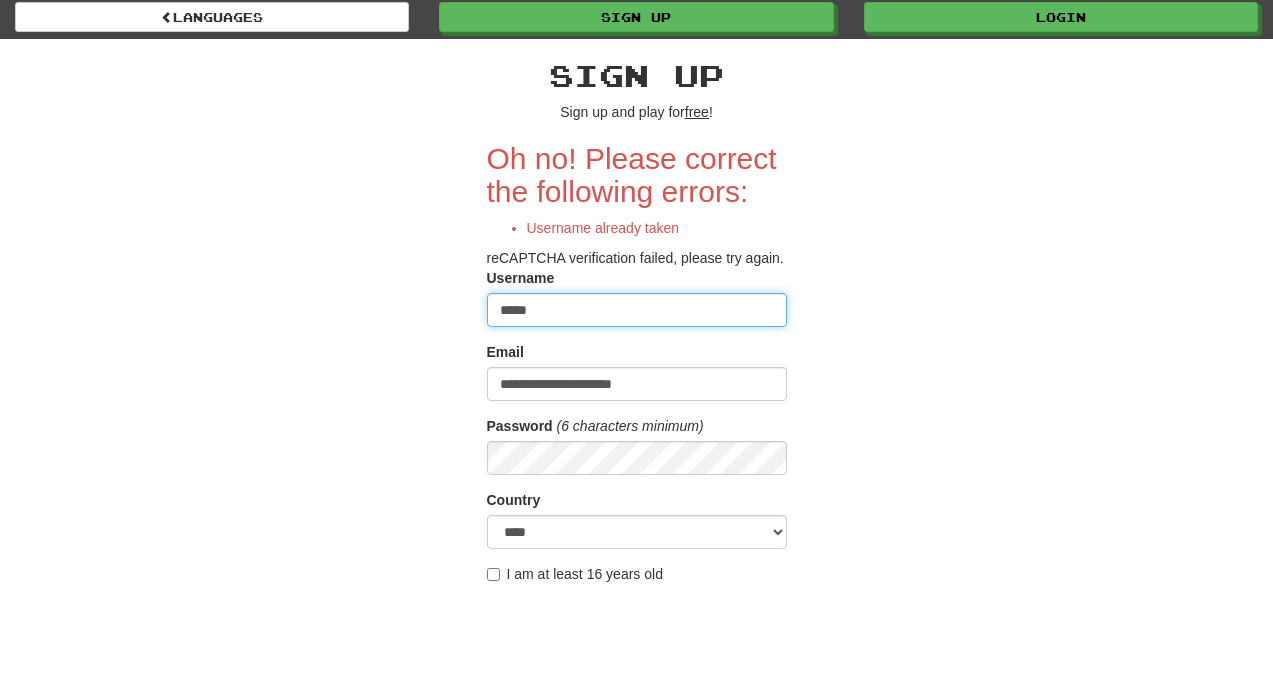 click on "*****" at bounding box center [637, 310] 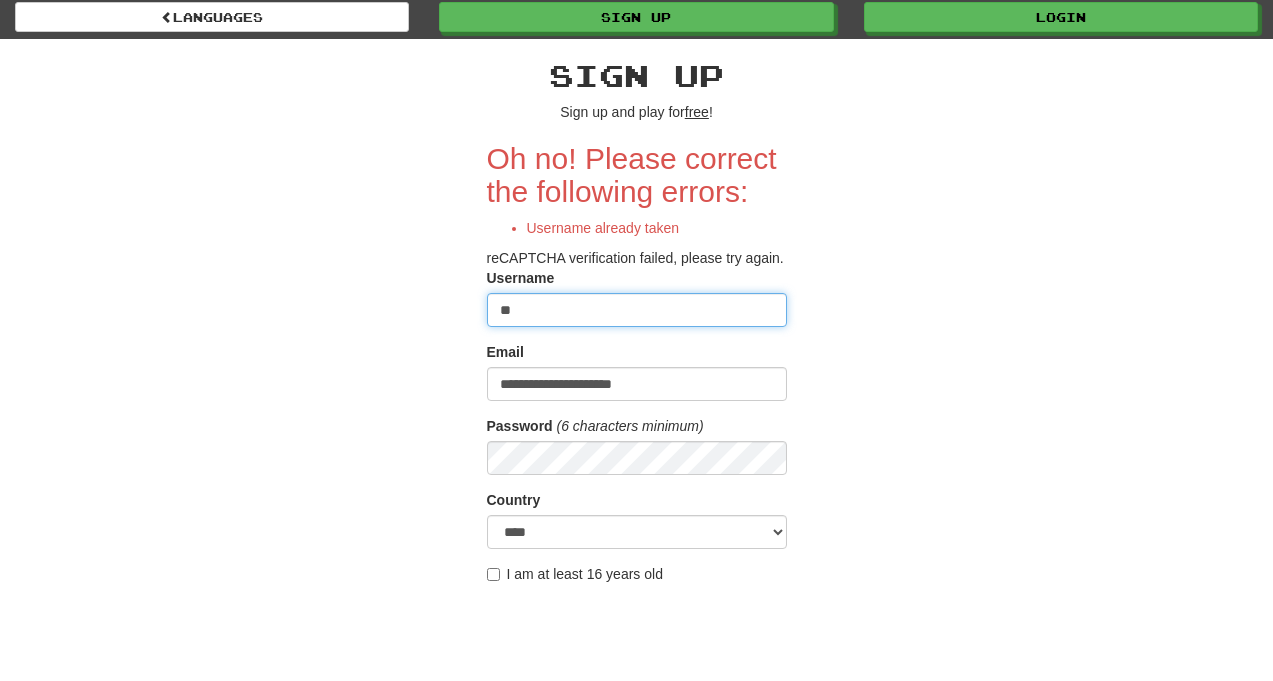 type on "*" 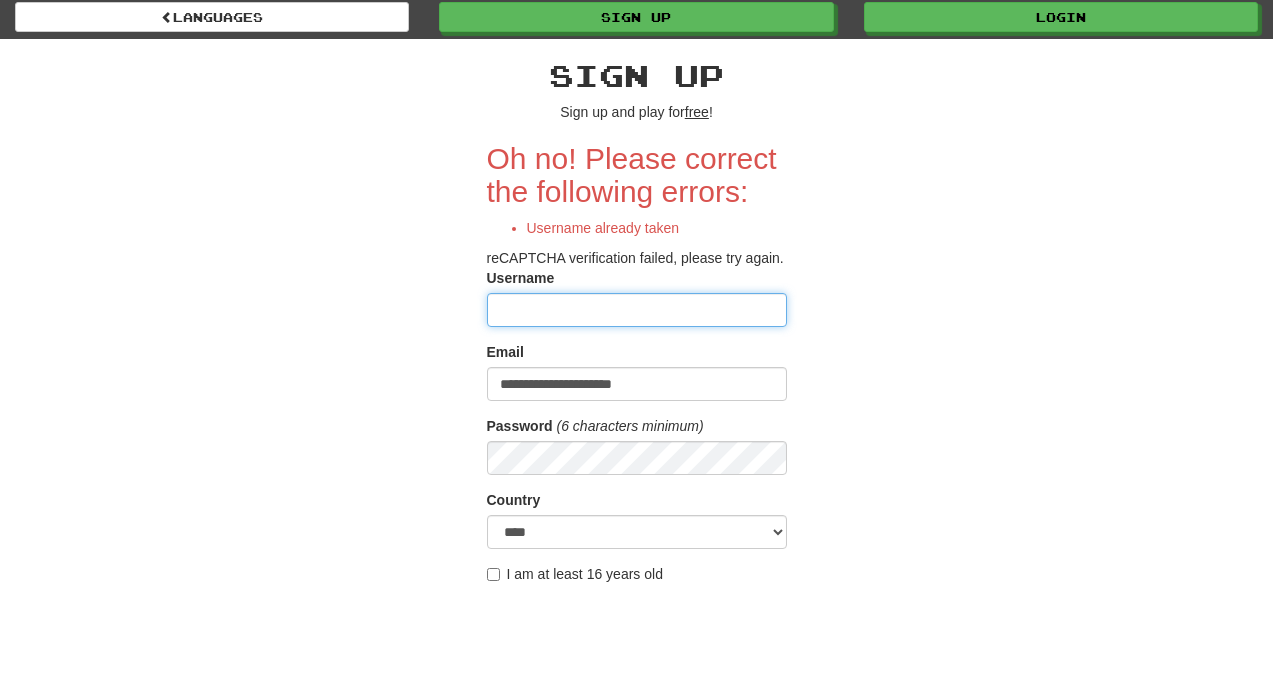 type on "*" 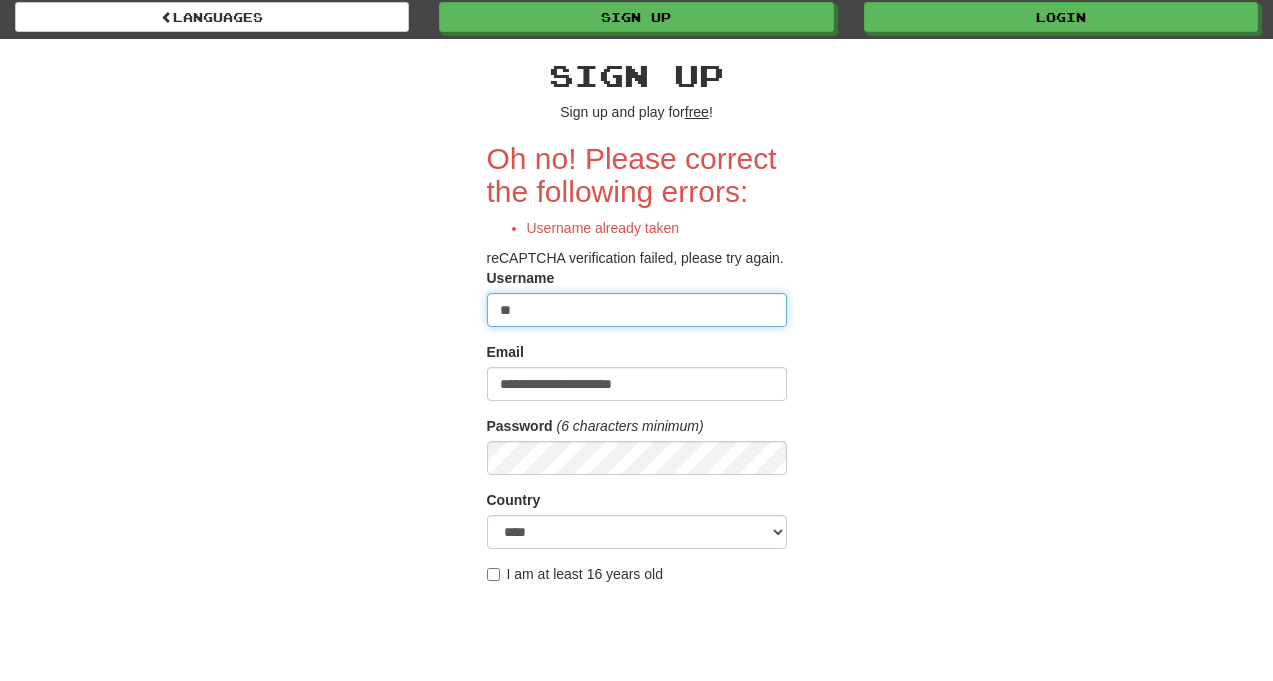 type on "*" 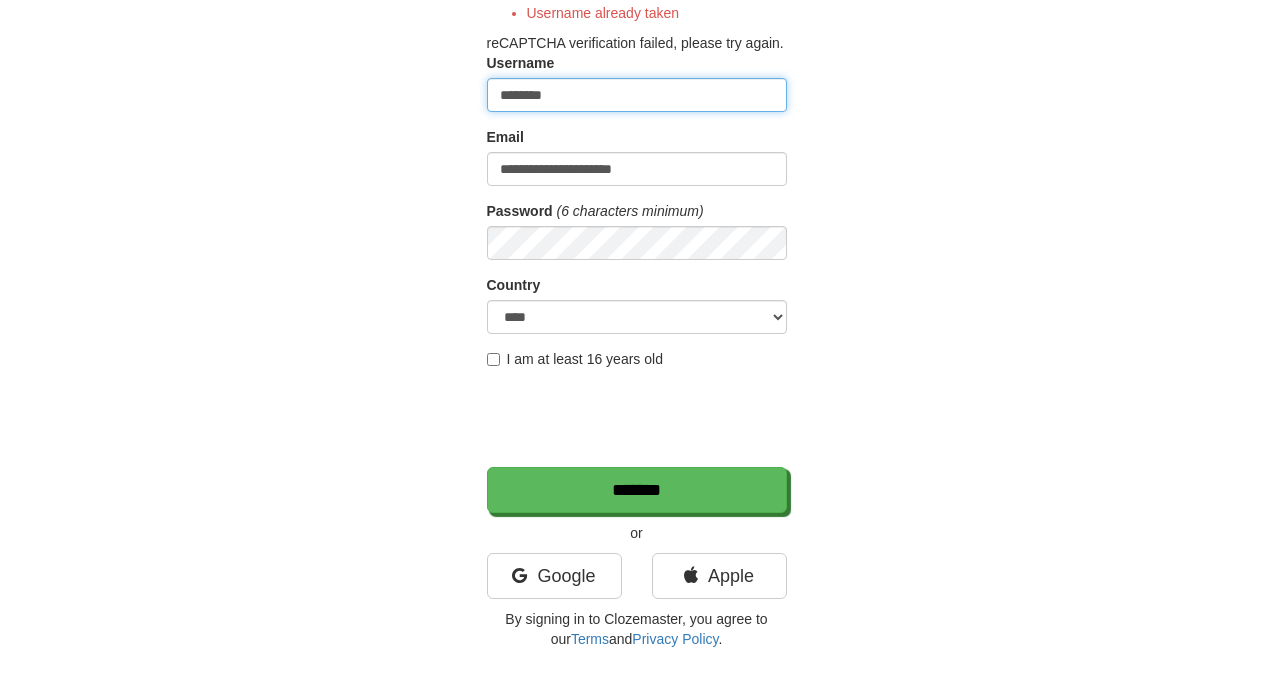 scroll, scrollTop: 233, scrollLeft: 0, axis: vertical 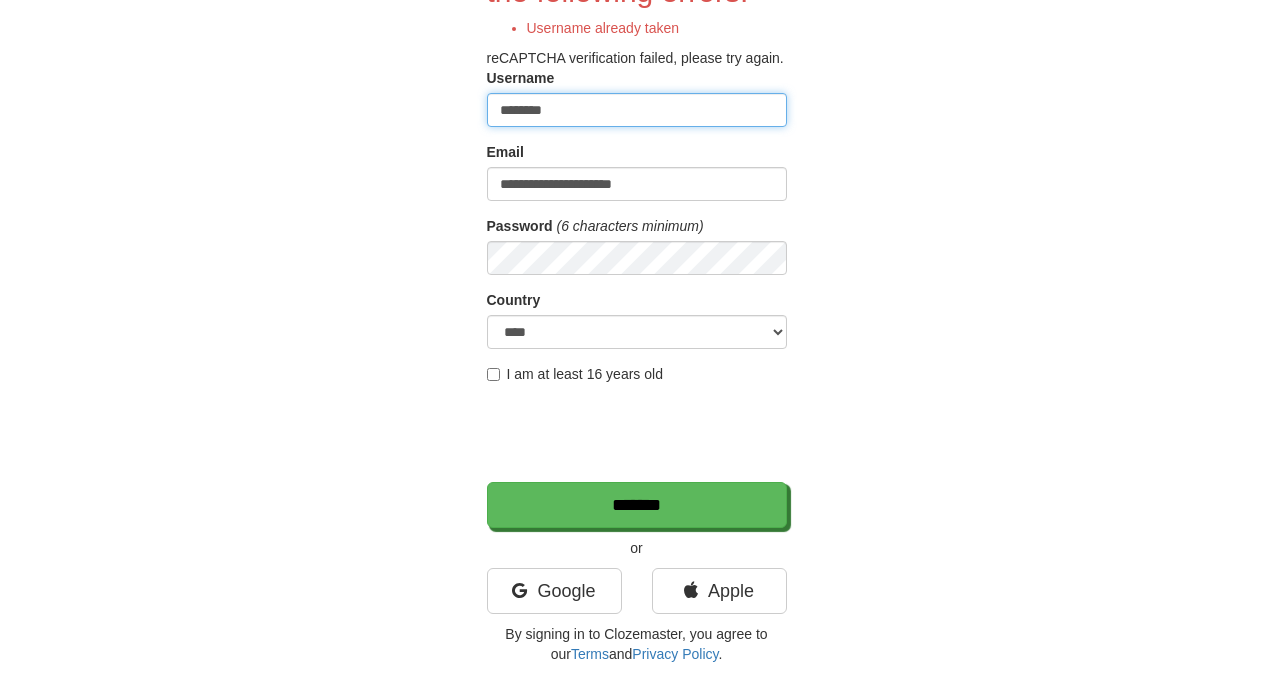 type on "********" 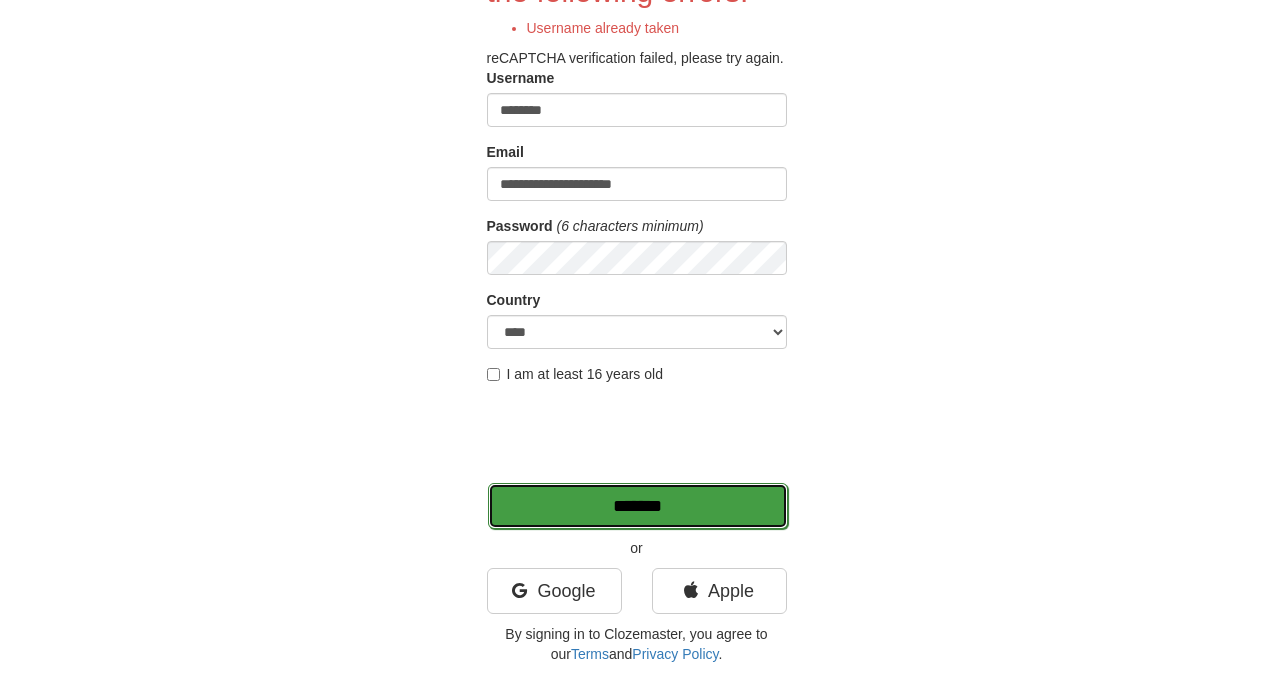 click on "*******" at bounding box center [638, 506] 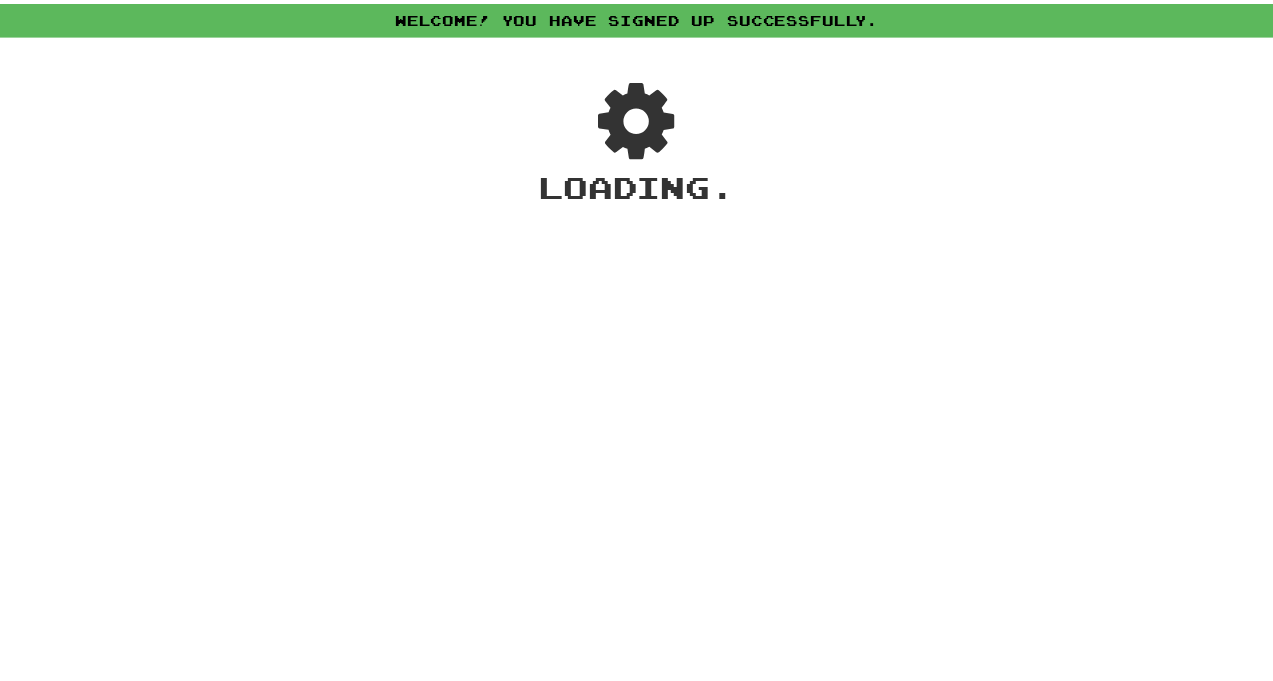scroll, scrollTop: 0, scrollLeft: 0, axis: both 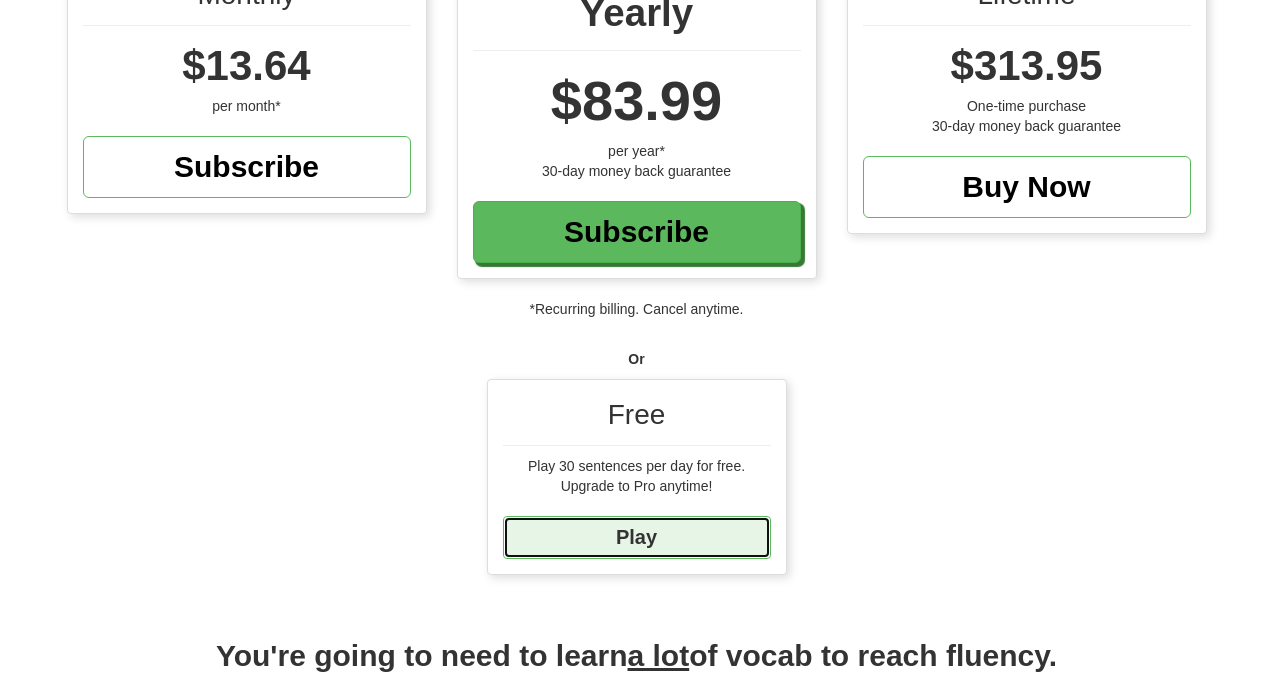 click on "Play" at bounding box center (637, 537) 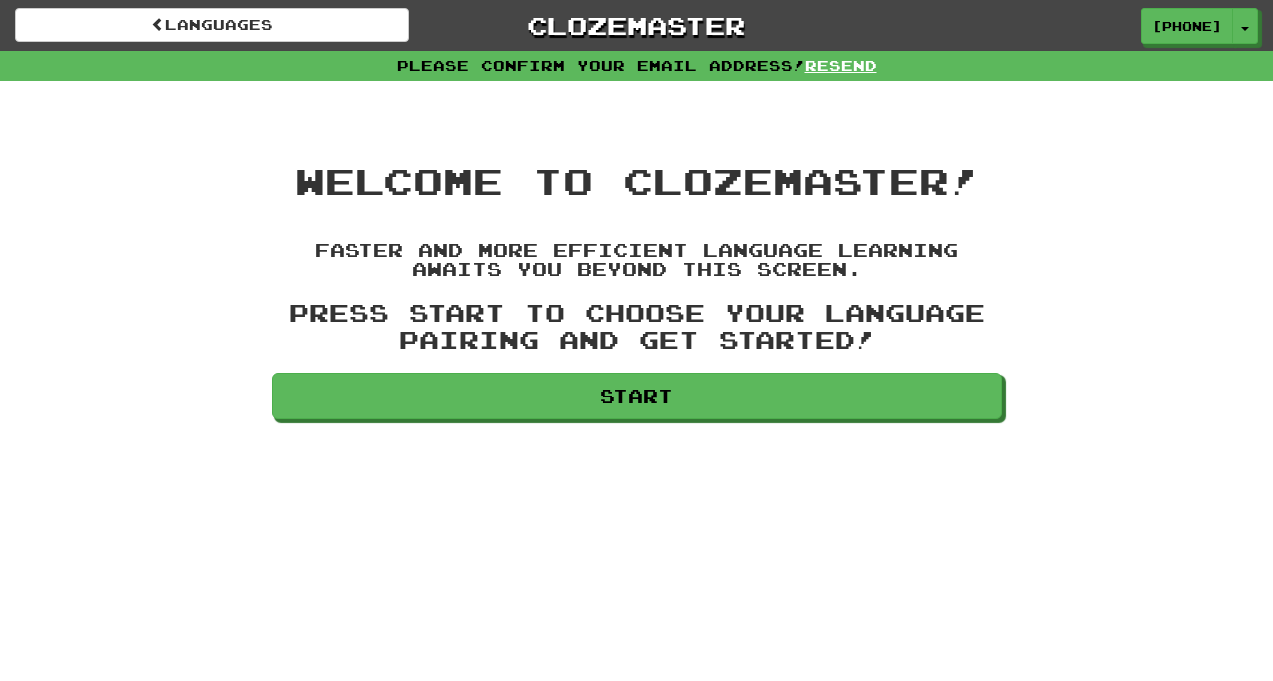 scroll, scrollTop: 0, scrollLeft: 0, axis: both 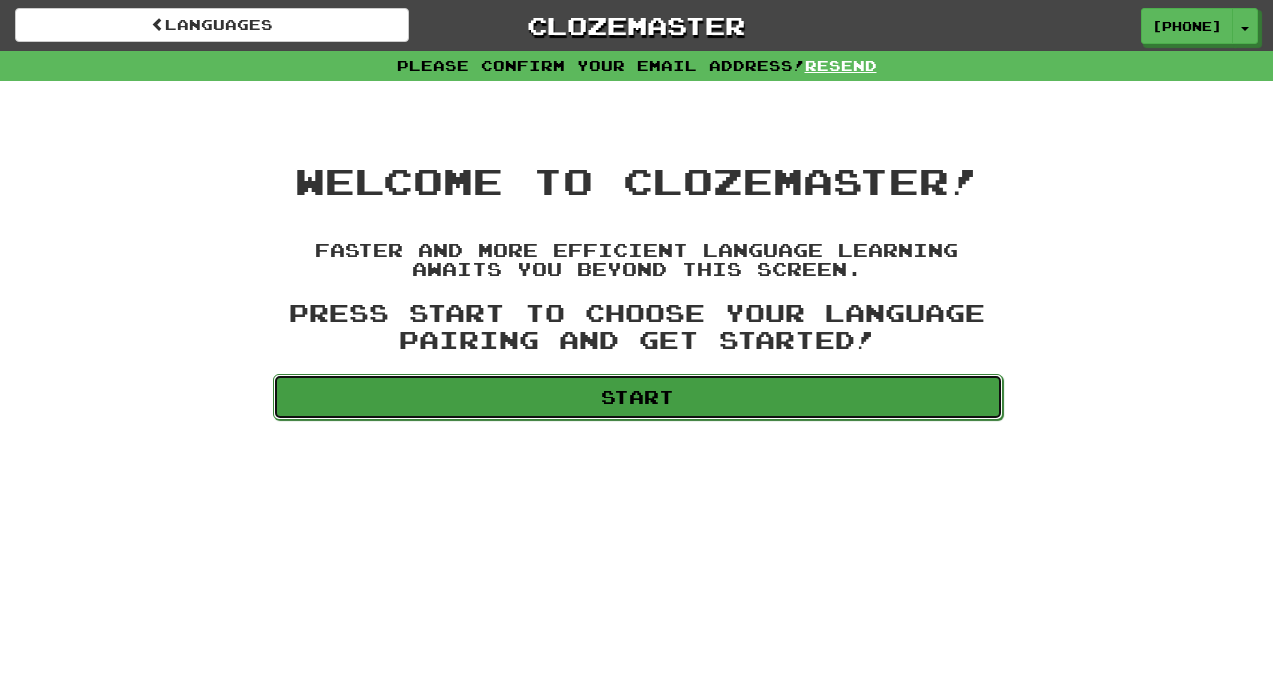 click on "Start" at bounding box center (638, 397) 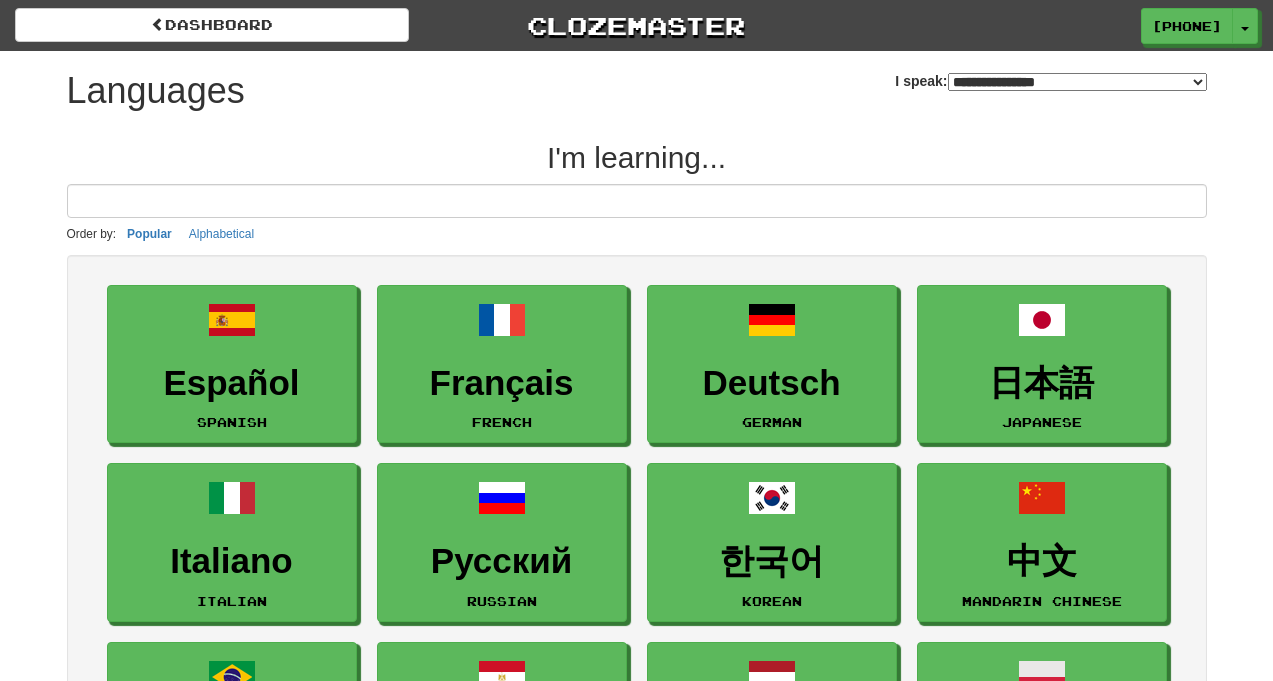 select on "*******" 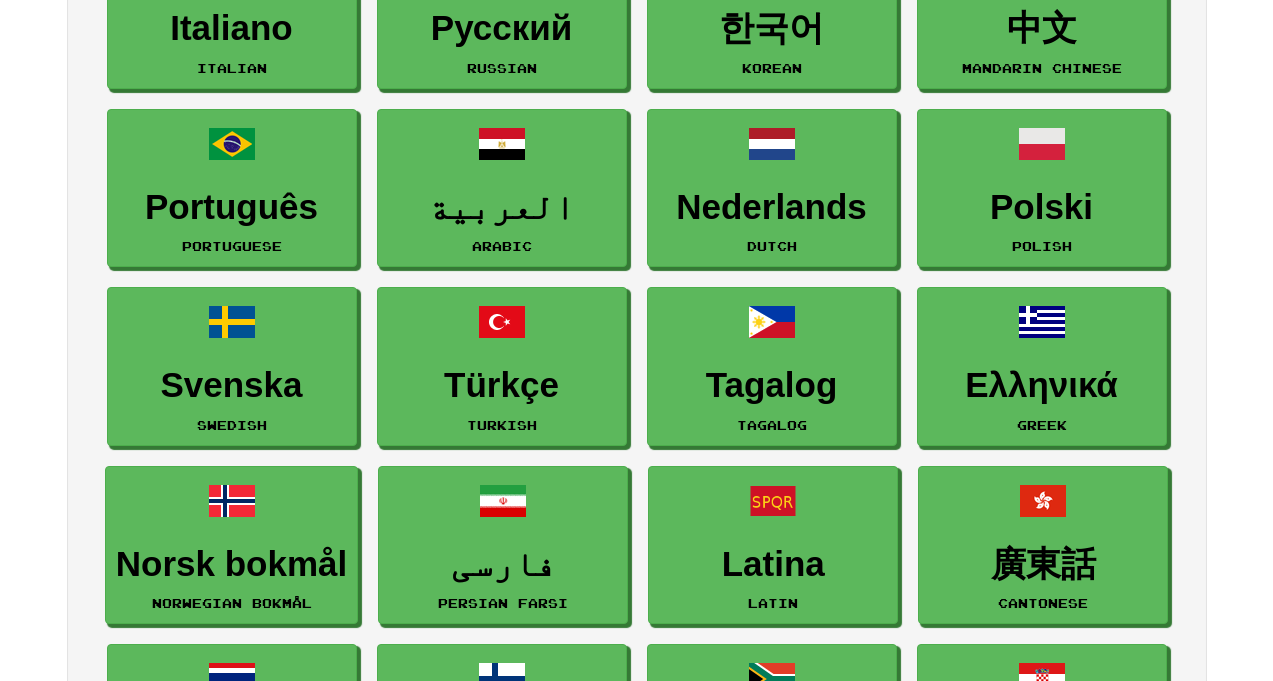 scroll, scrollTop: 592, scrollLeft: 0, axis: vertical 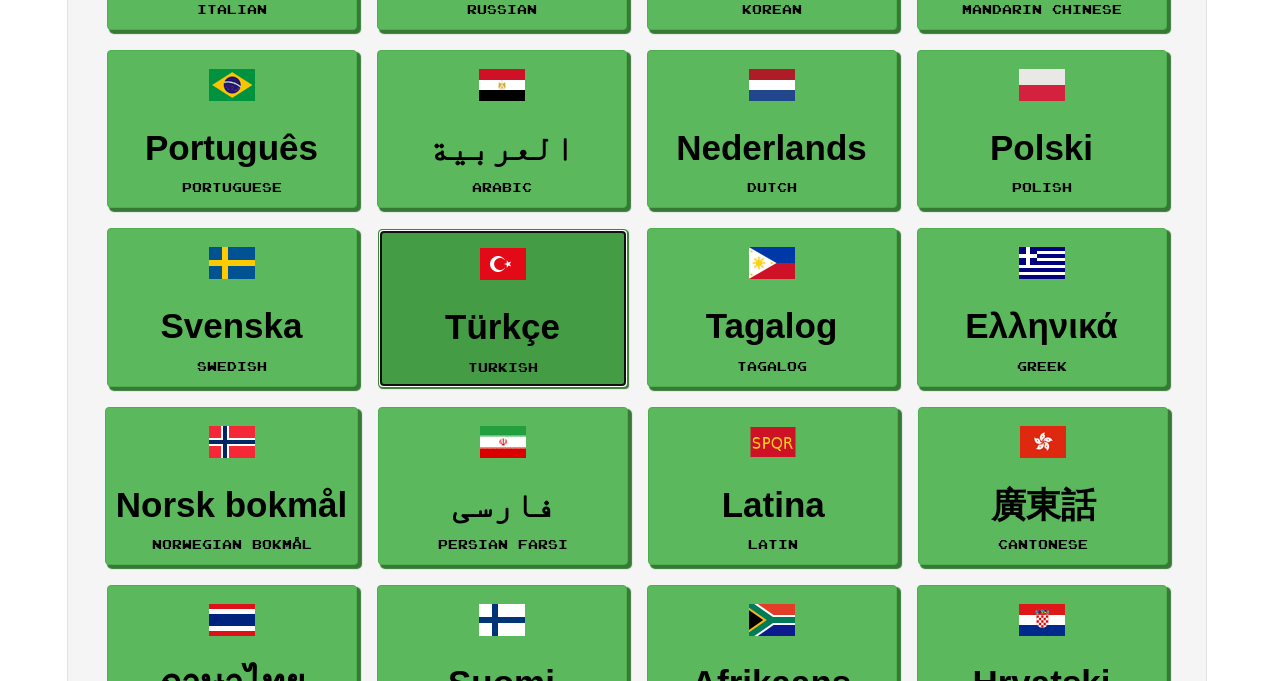 click on "Türkçe Turkish" at bounding box center [503, 308] 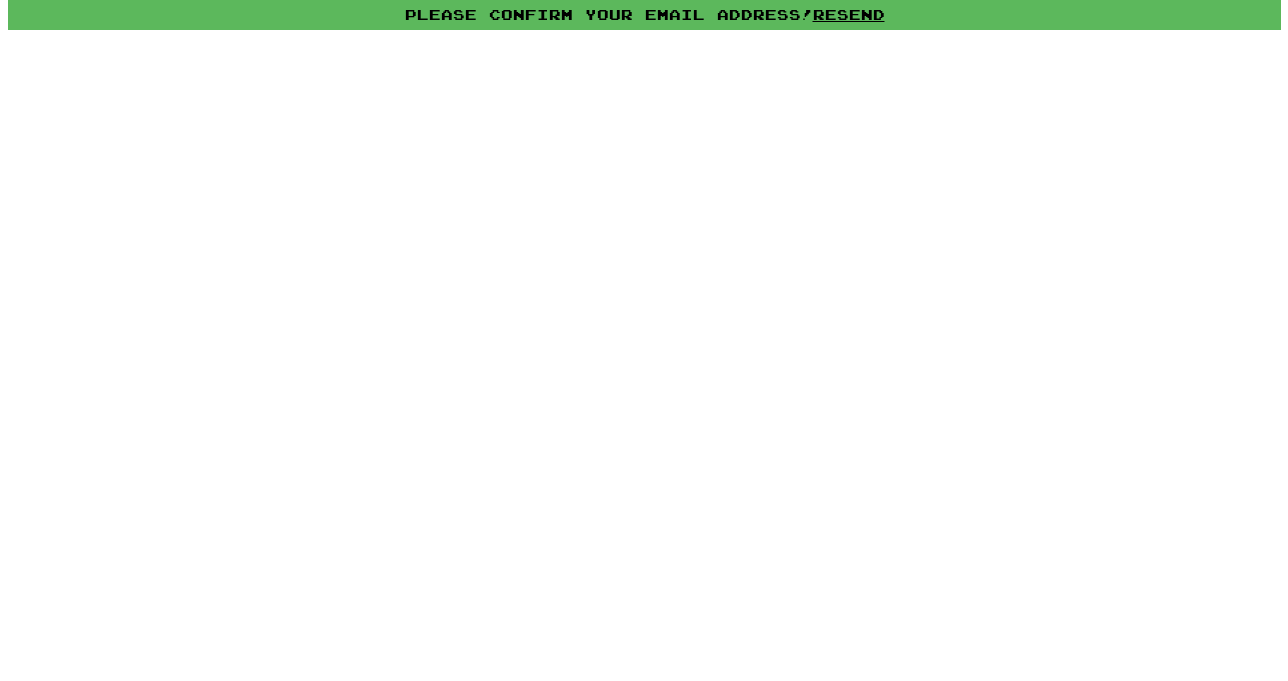 scroll, scrollTop: 0, scrollLeft: 0, axis: both 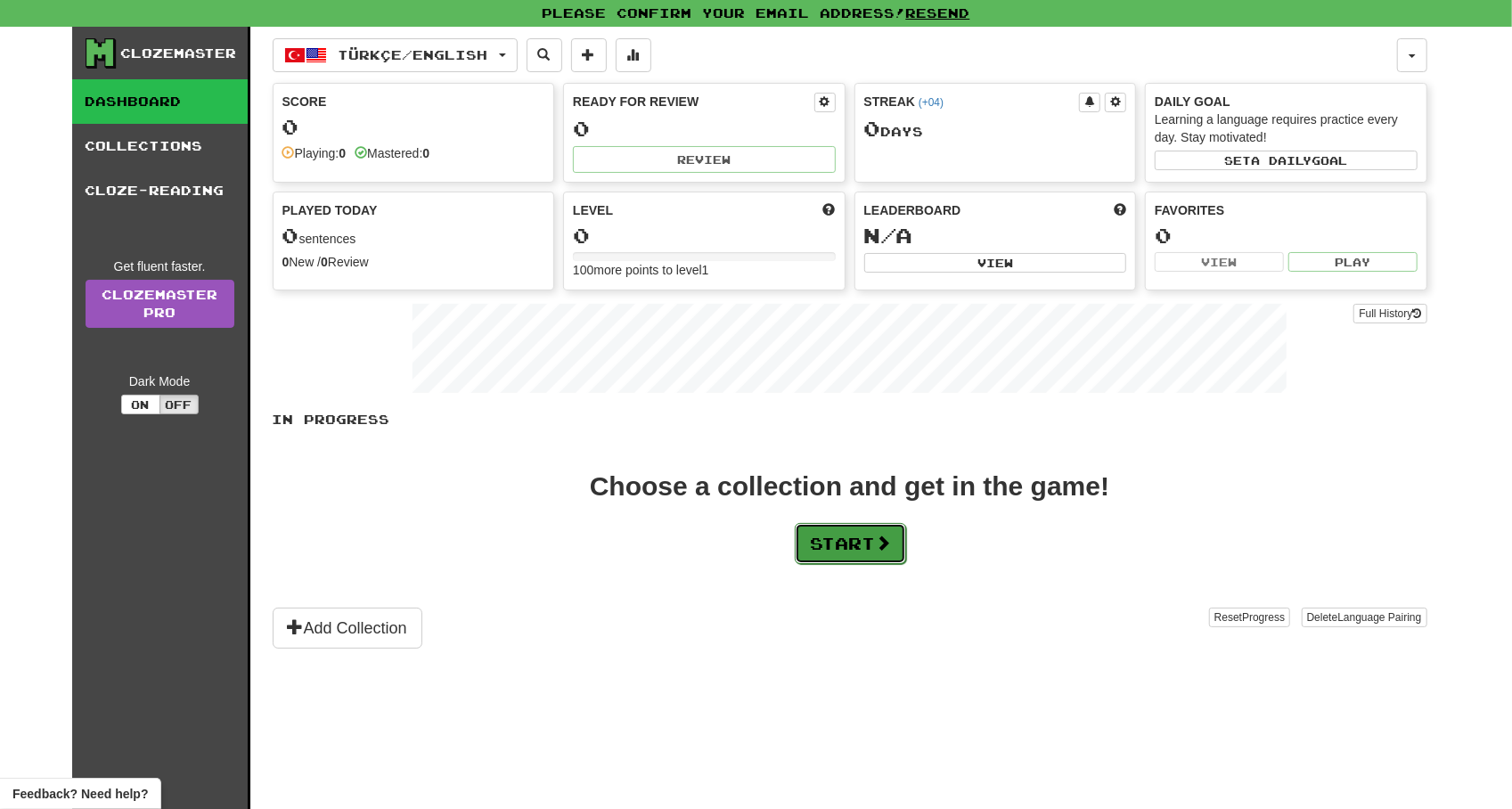 click on "Start" at bounding box center (850, 543) 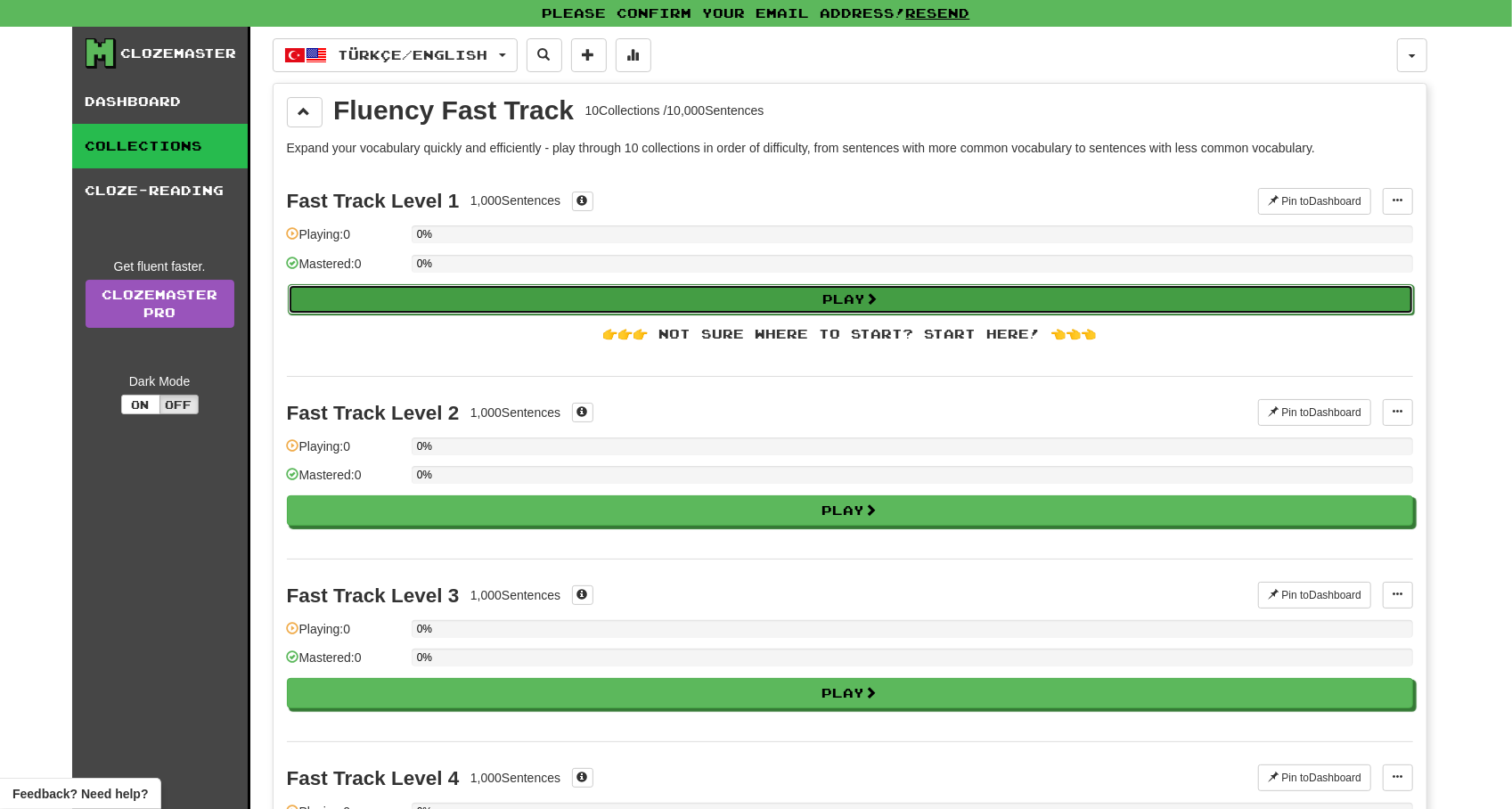 click on "Play" at bounding box center [851, 299] 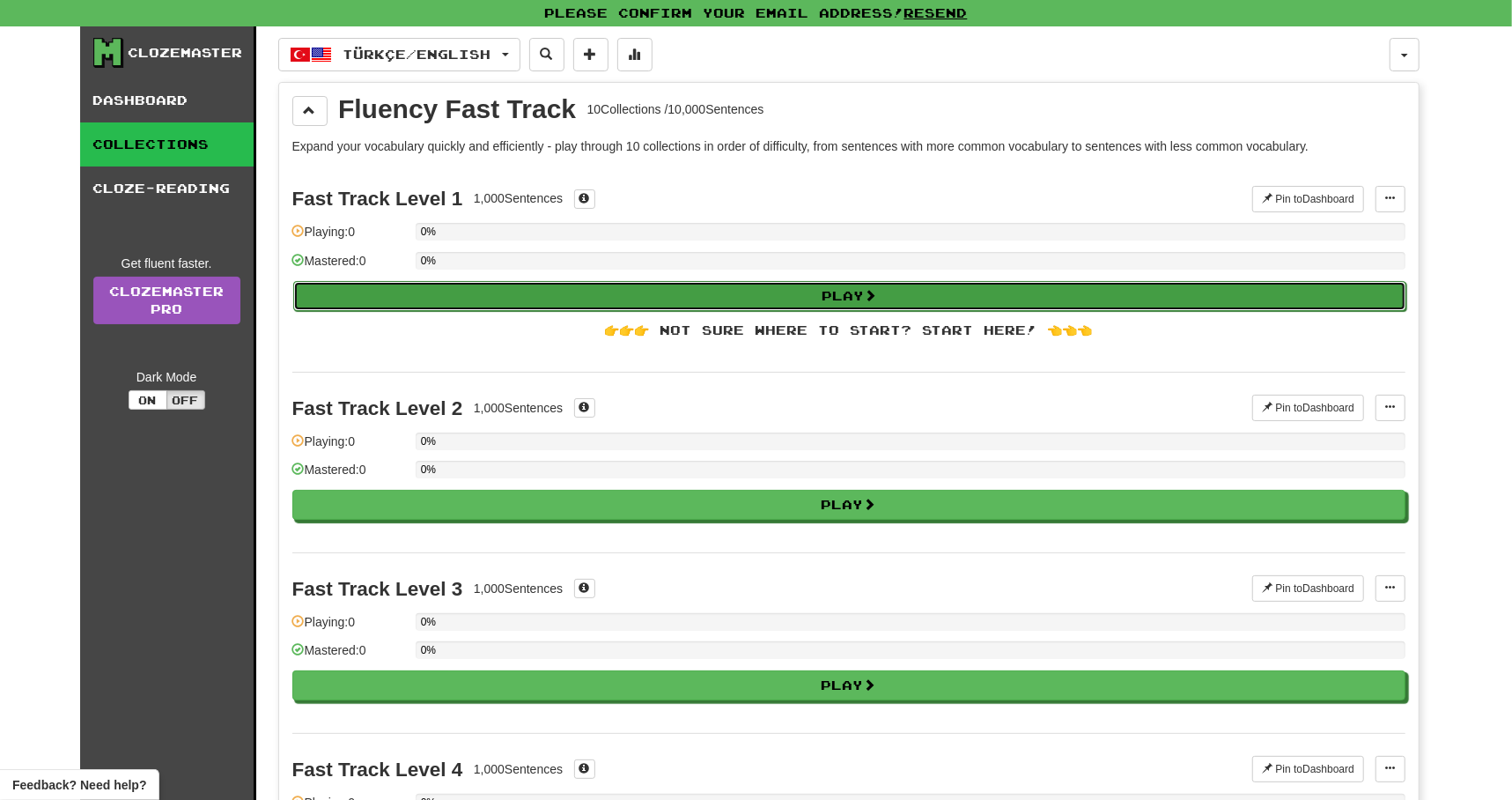 select on "**" 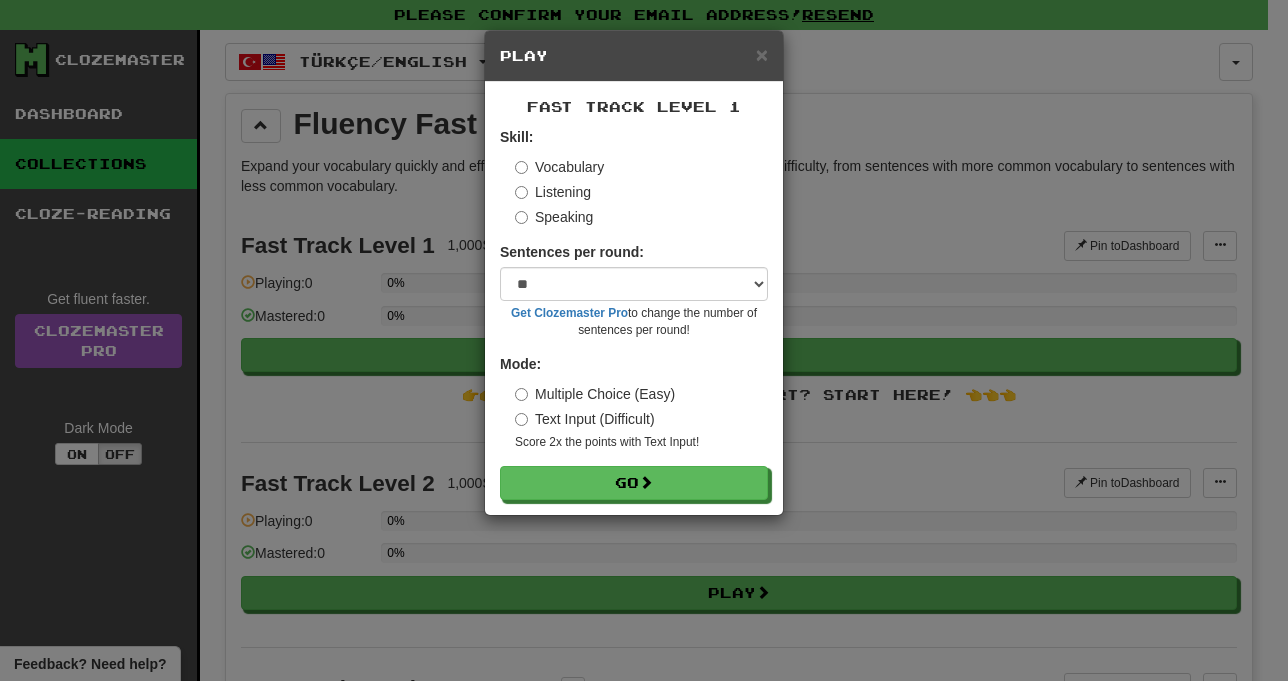 click on "Speaking" at bounding box center (554, 217) 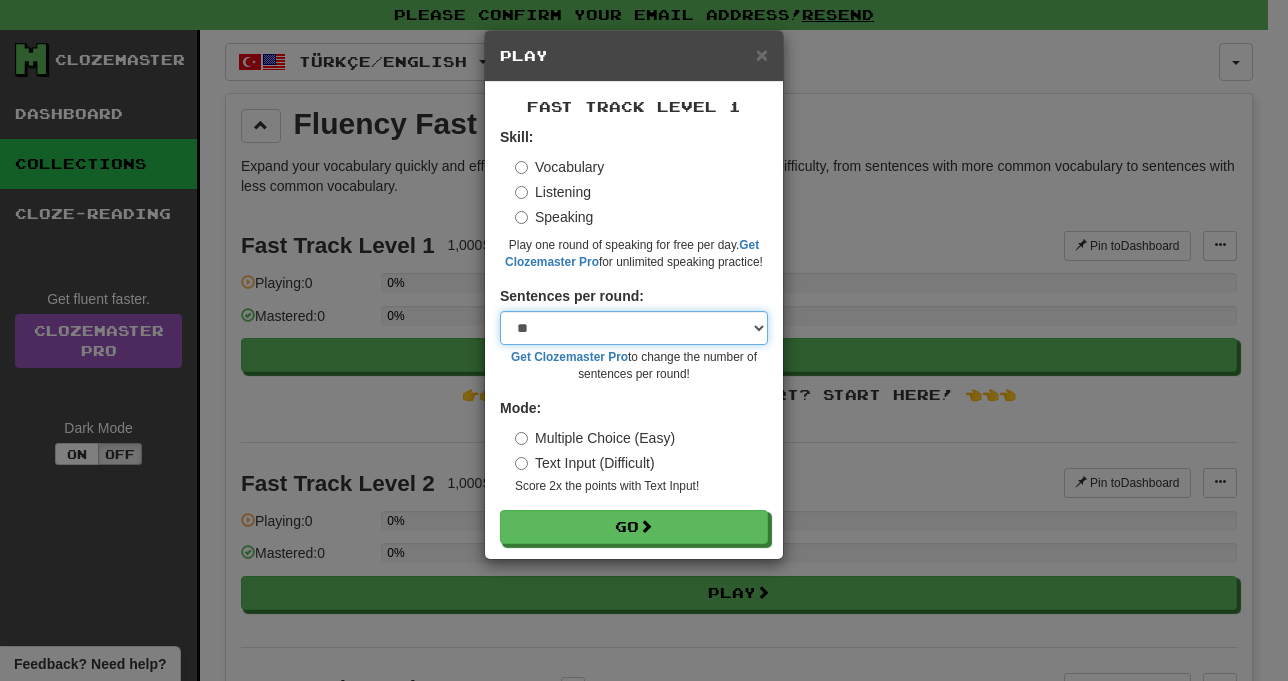 click on "* ** ** ** ** ** *** ********" at bounding box center [634, 328] 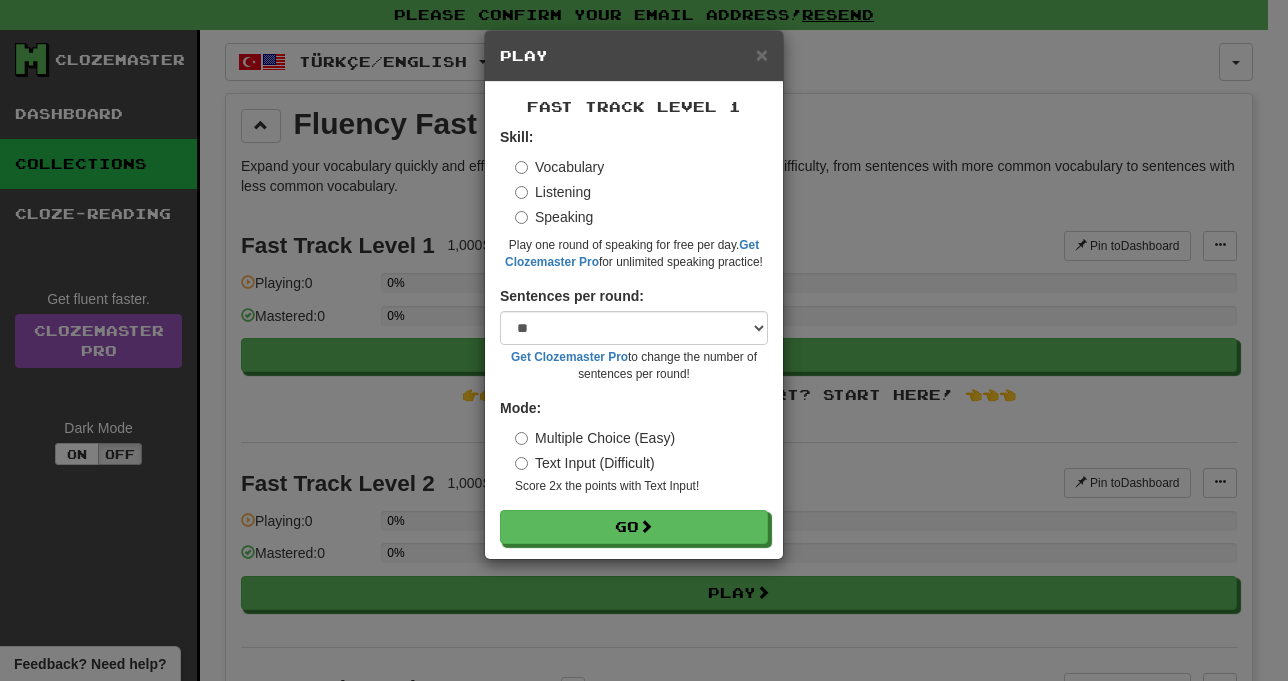 click on "Vocabulary" at bounding box center (559, 167) 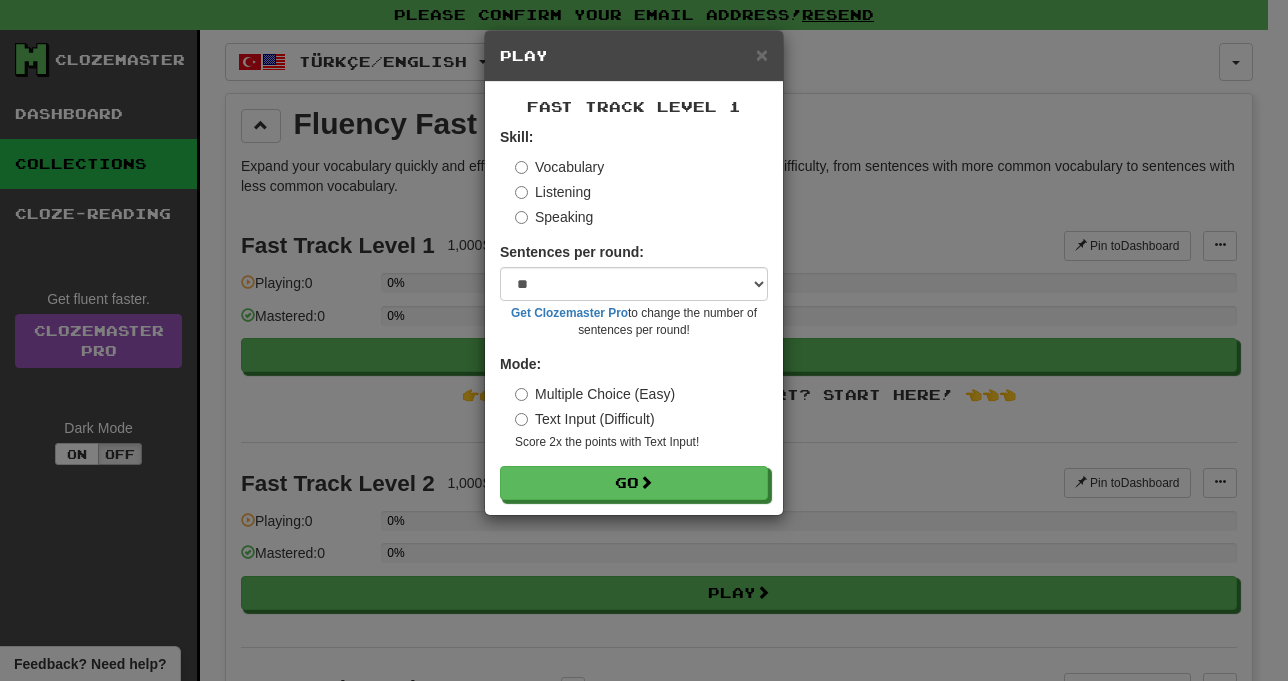 click on "Speaking" at bounding box center [554, 217] 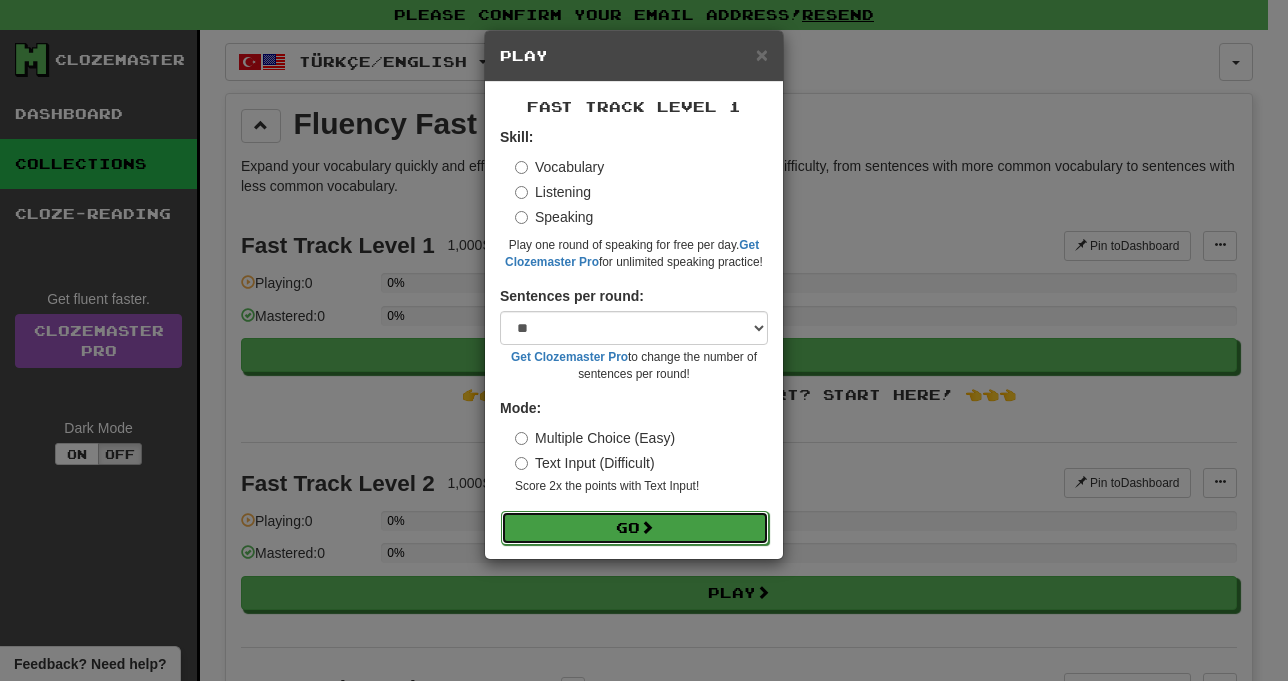 click on "Go" at bounding box center [635, 528] 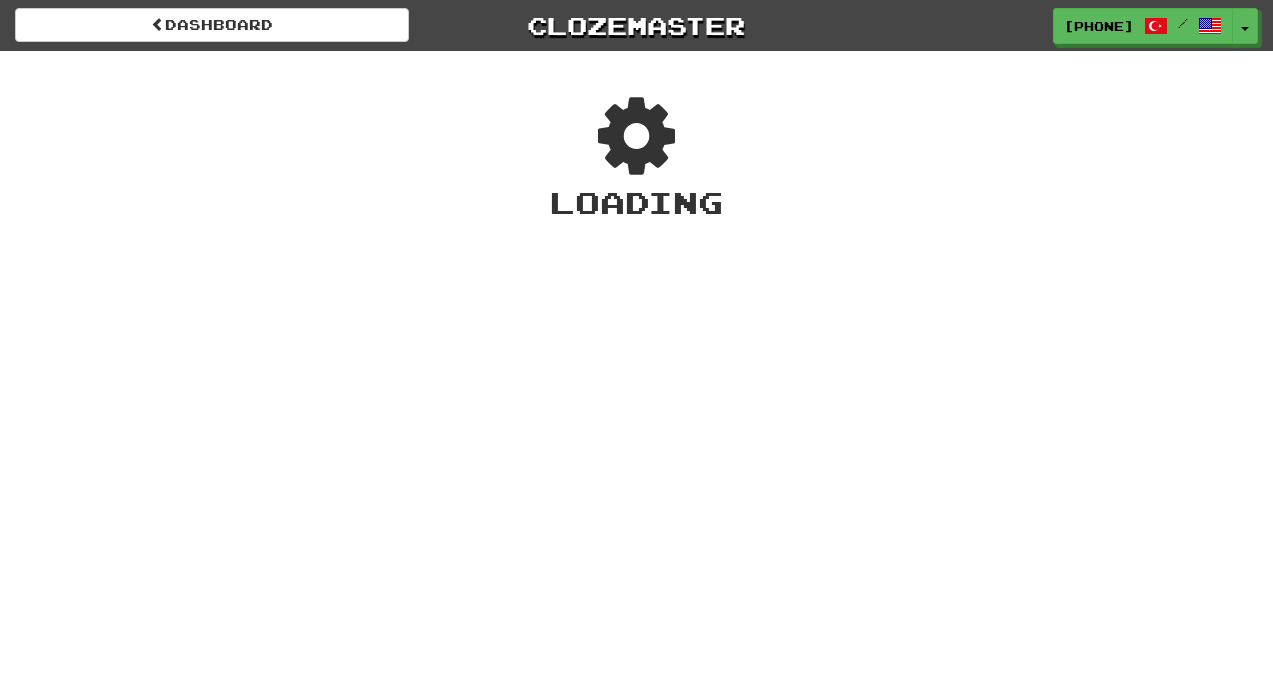scroll, scrollTop: 0, scrollLeft: 0, axis: both 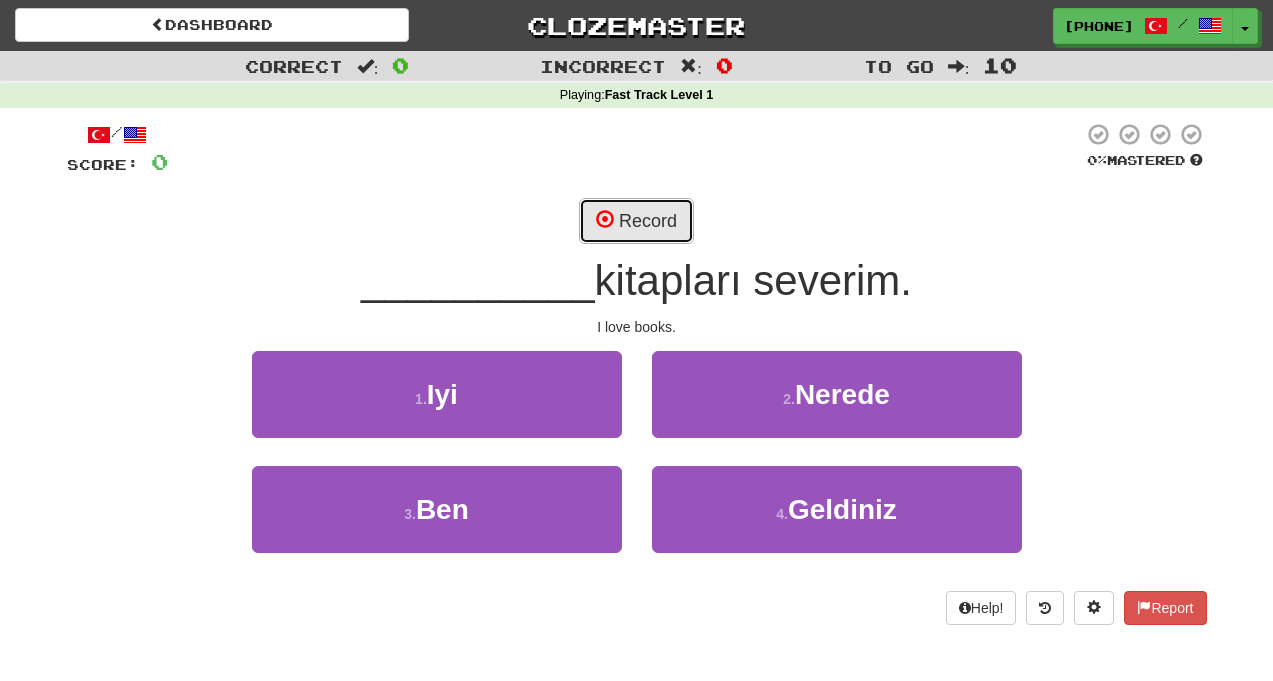 click on "Record" at bounding box center [636, 221] 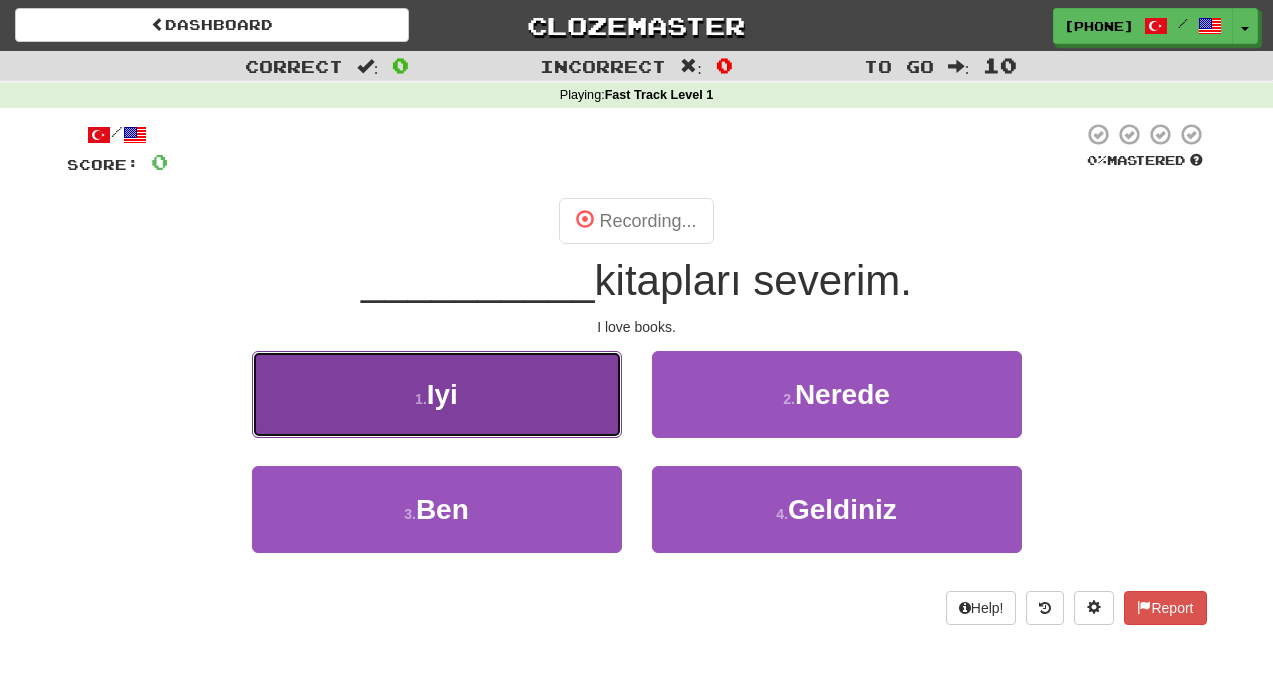 click on "1 .  Iyi" at bounding box center [437, 394] 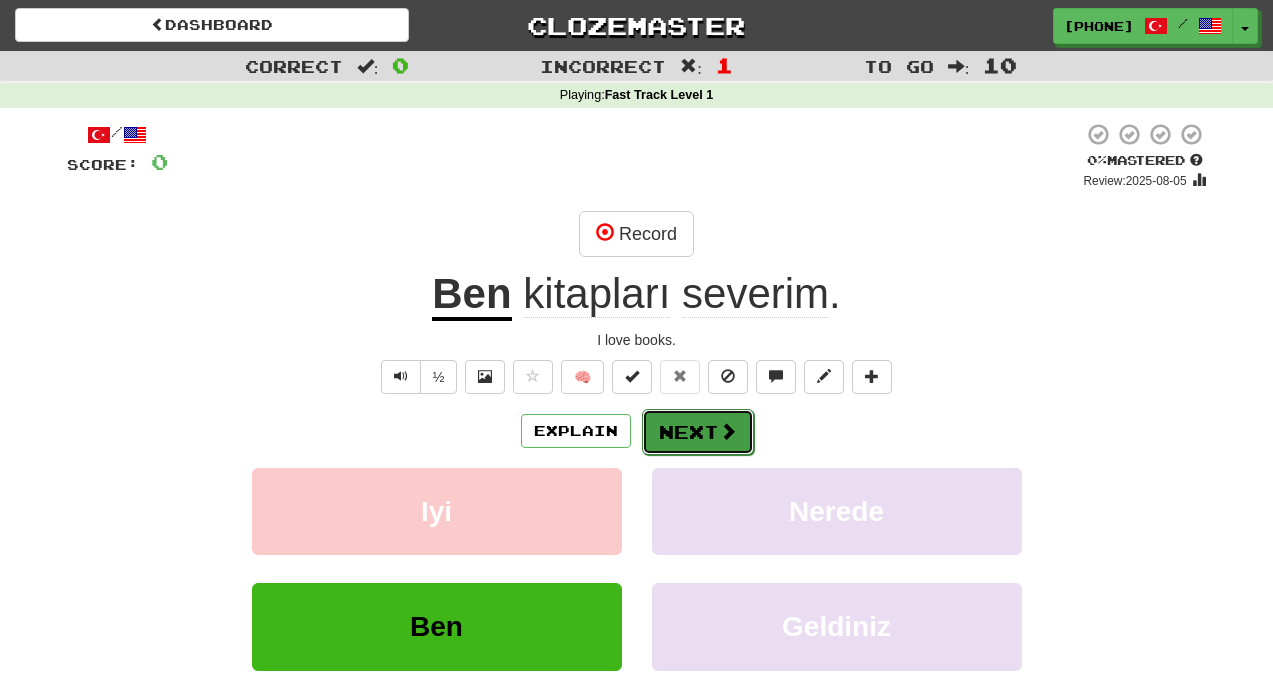 click on "Next" at bounding box center [698, 432] 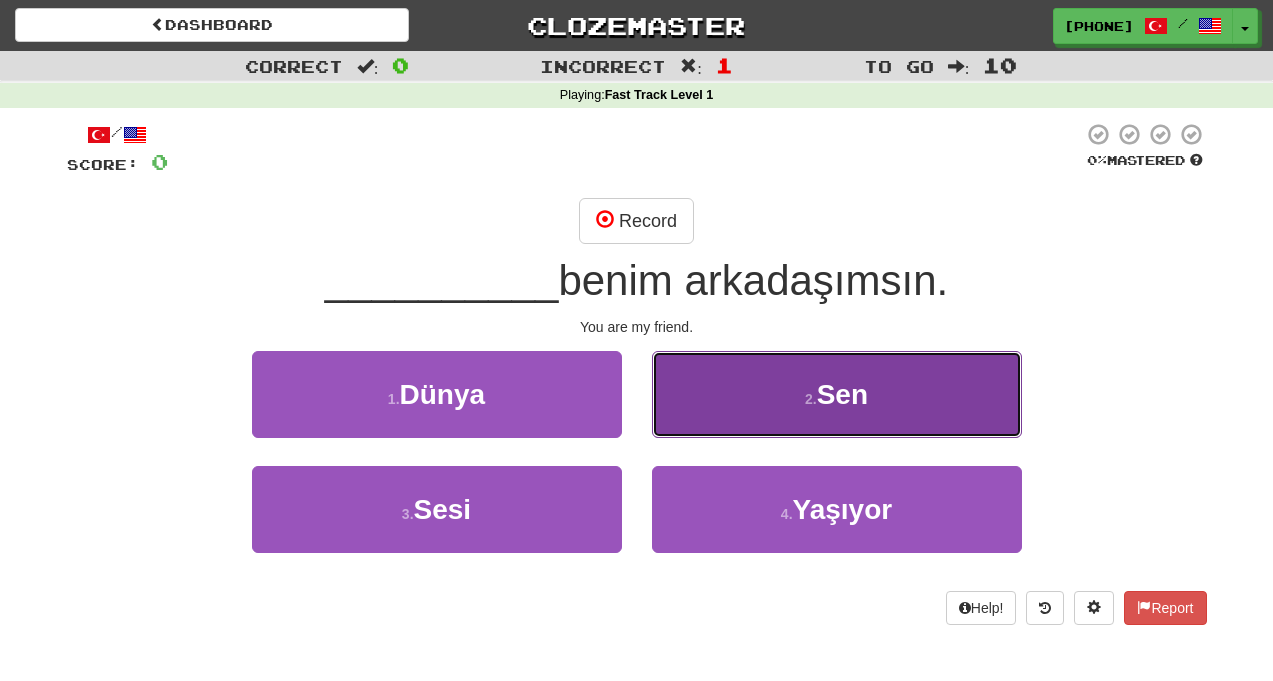 click on "2 .  Sen" at bounding box center (837, 394) 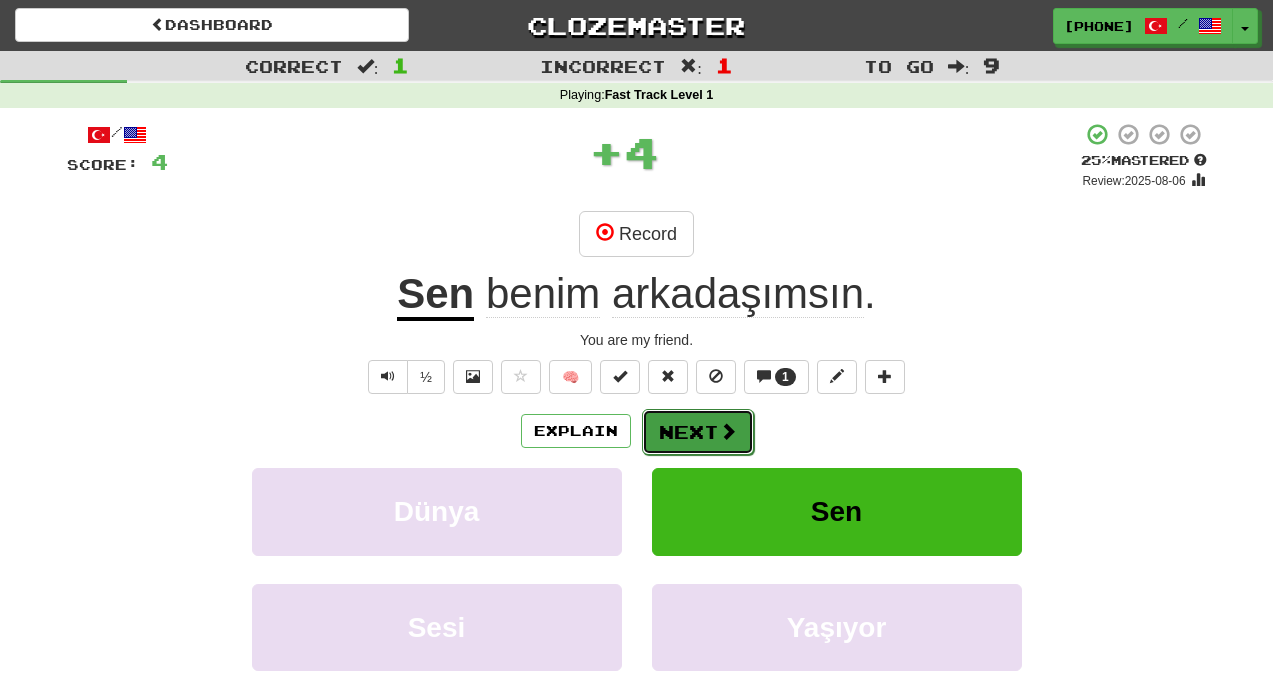 click at bounding box center (728, 431) 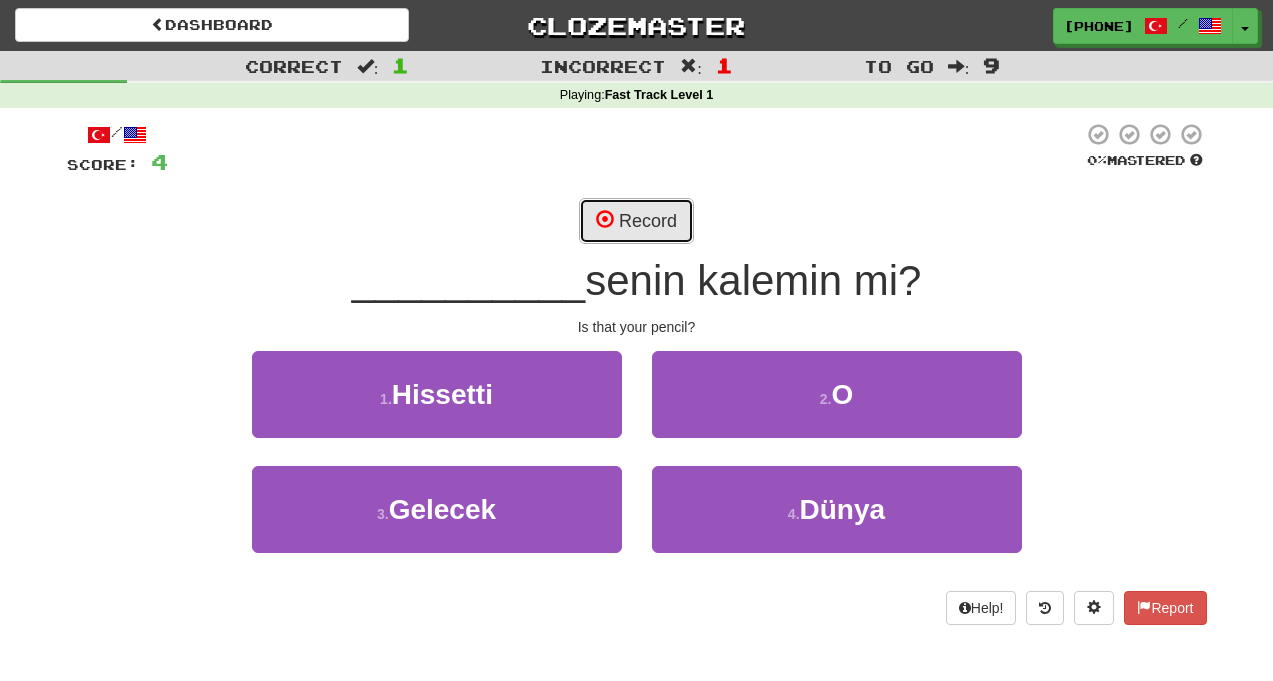 click on "Record" at bounding box center [636, 221] 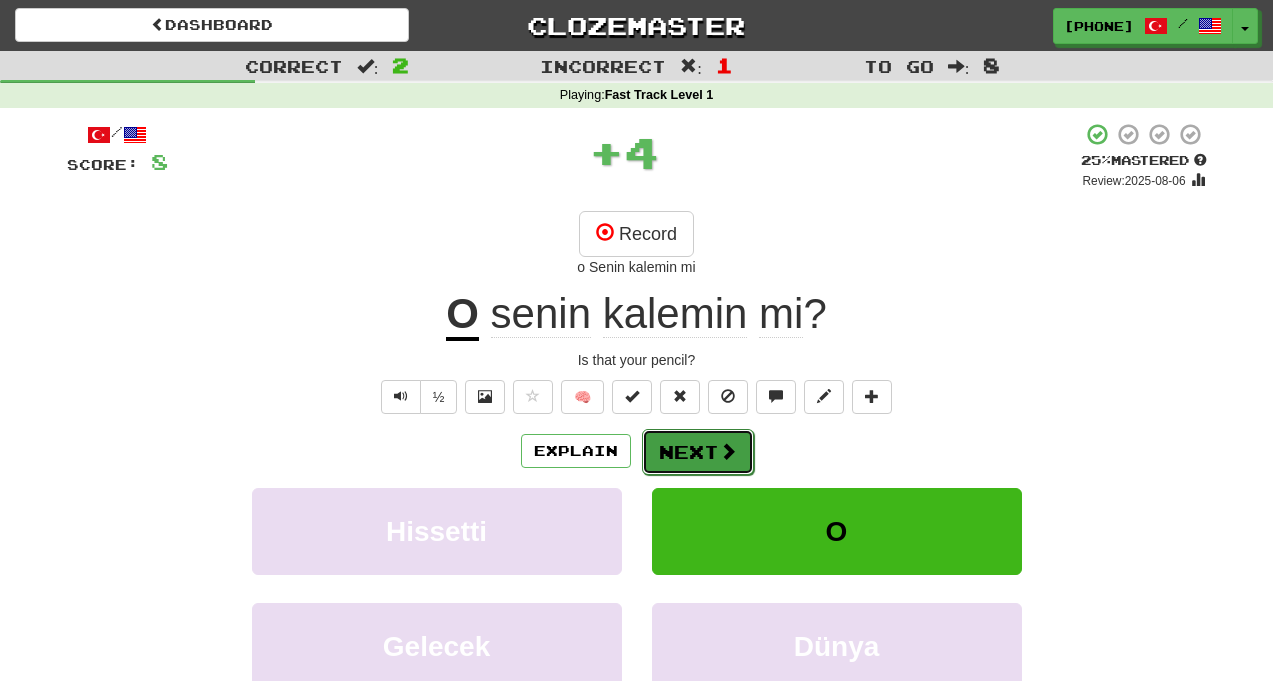 click on "Next" at bounding box center (698, 452) 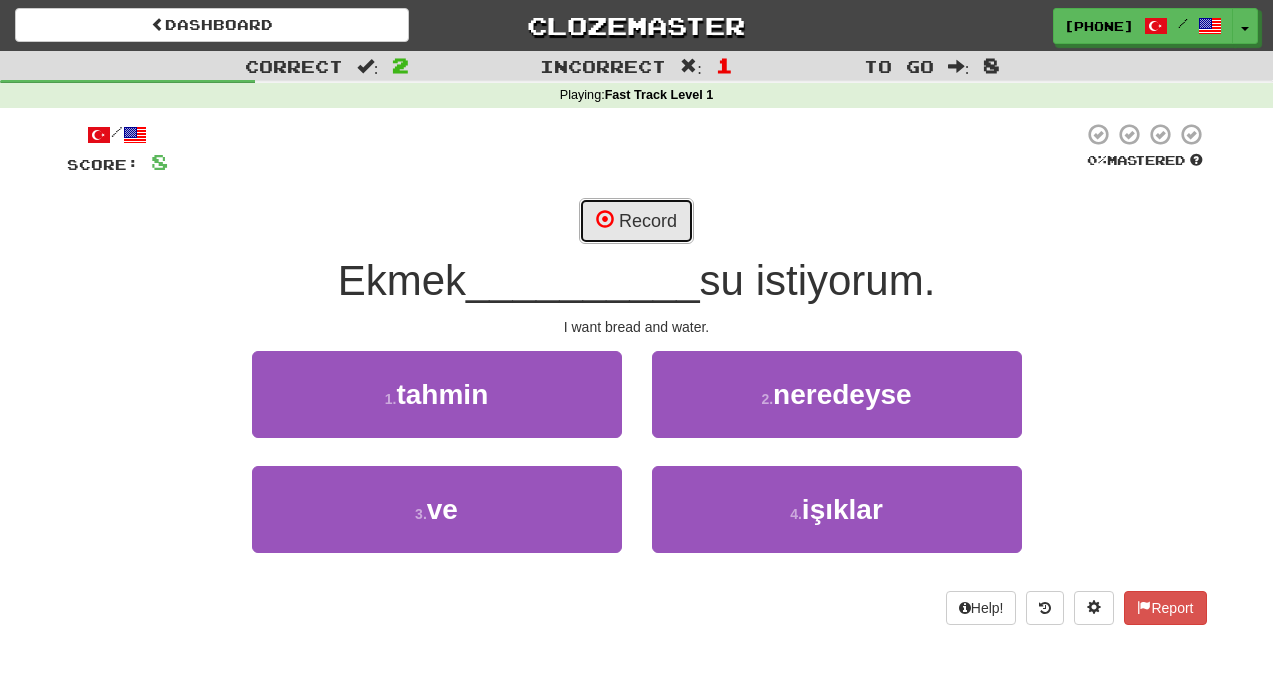 click on "Record" at bounding box center (636, 221) 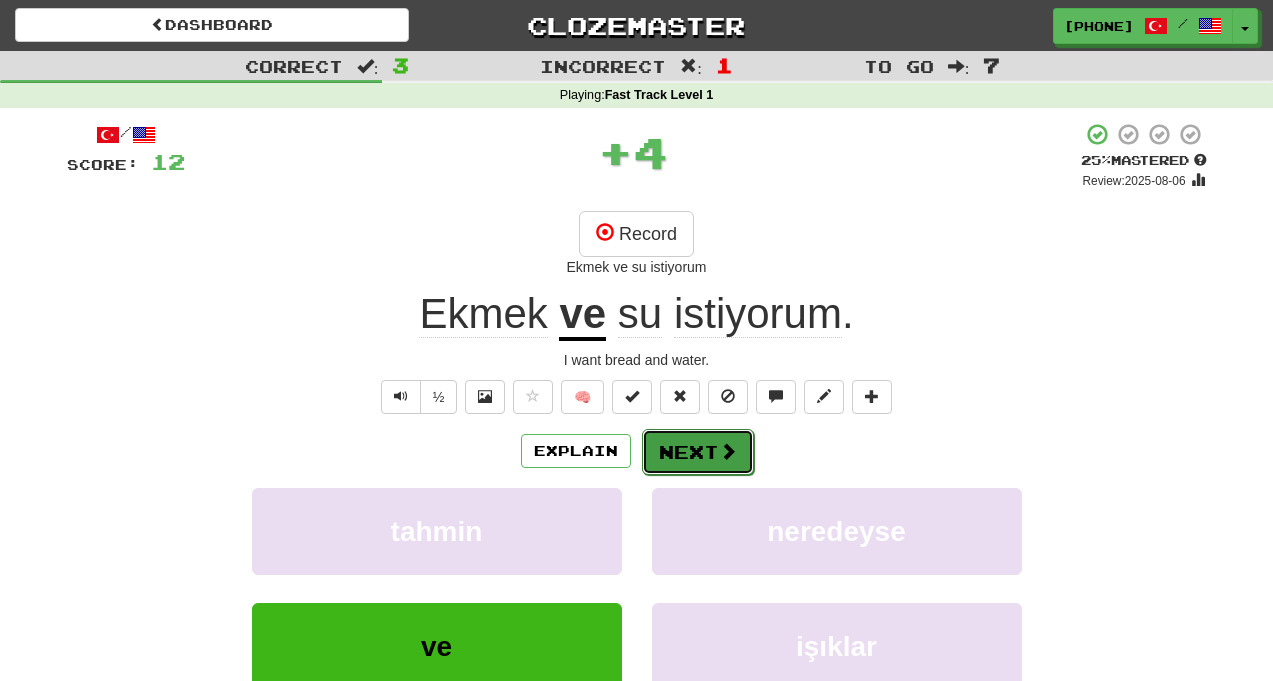 click on "Next" at bounding box center (698, 452) 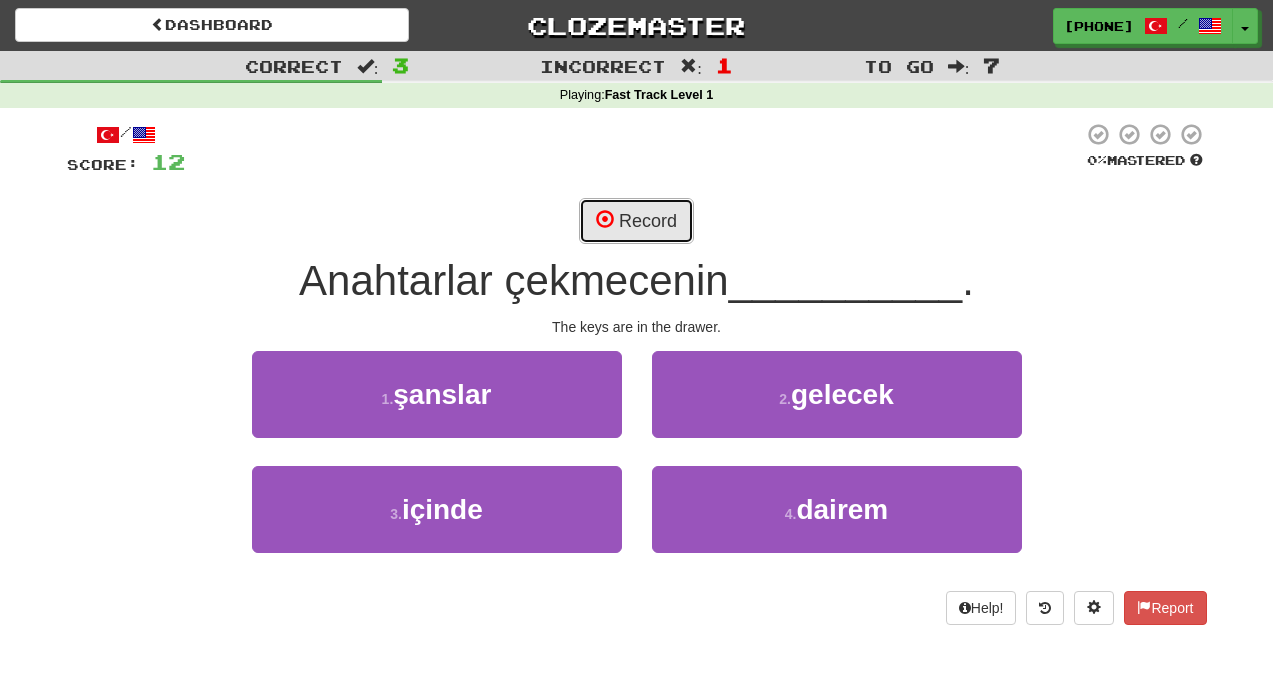 click on "Record" at bounding box center (636, 221) 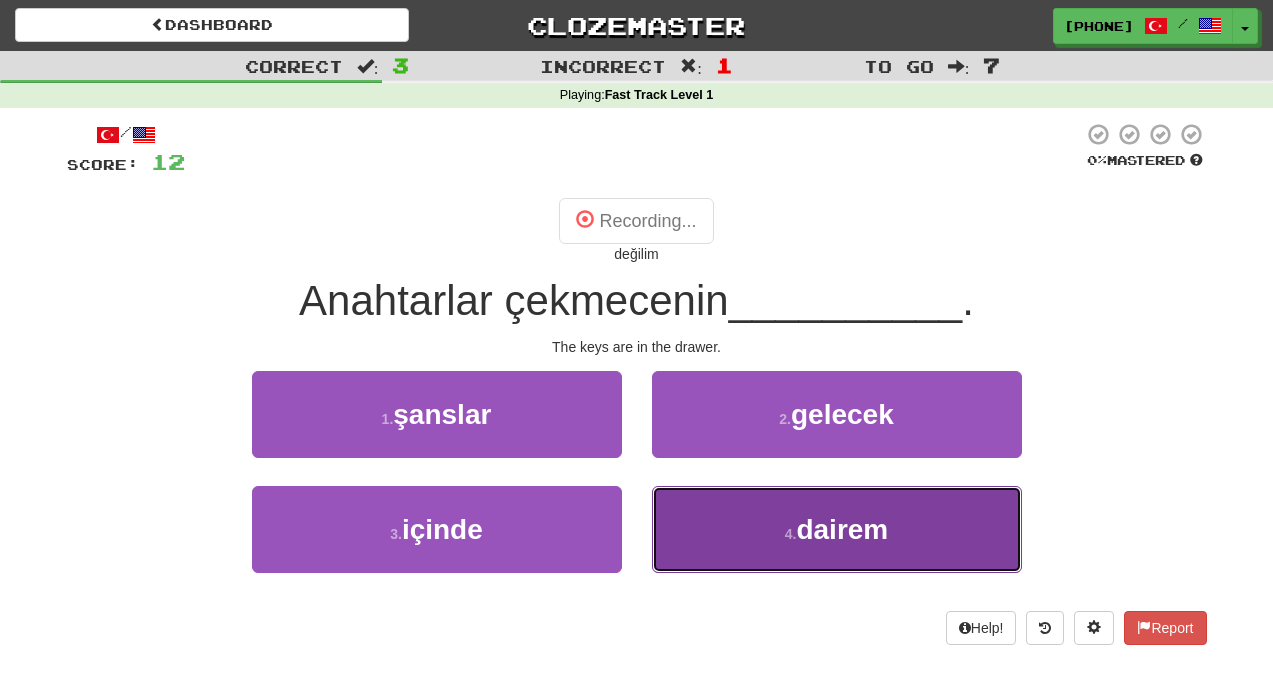 click on "4 .  dairem" at bounding box center [837, 529] 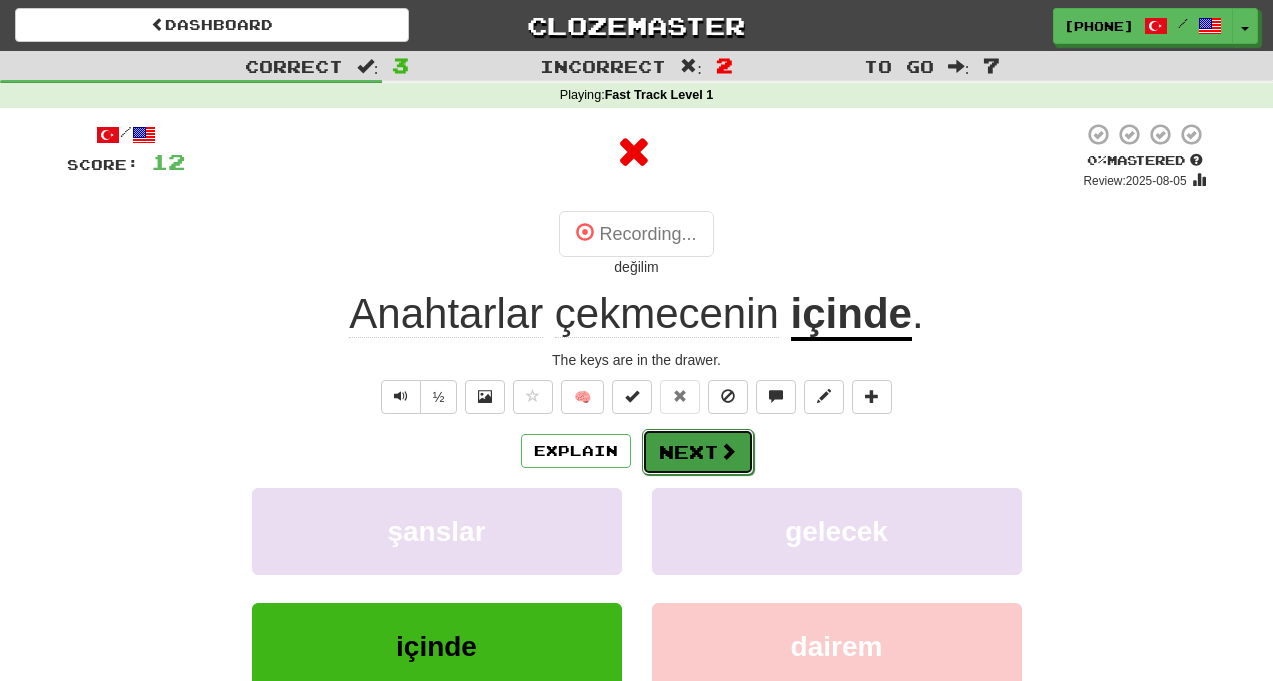 click on "Next" at bounding box center (698, 452) 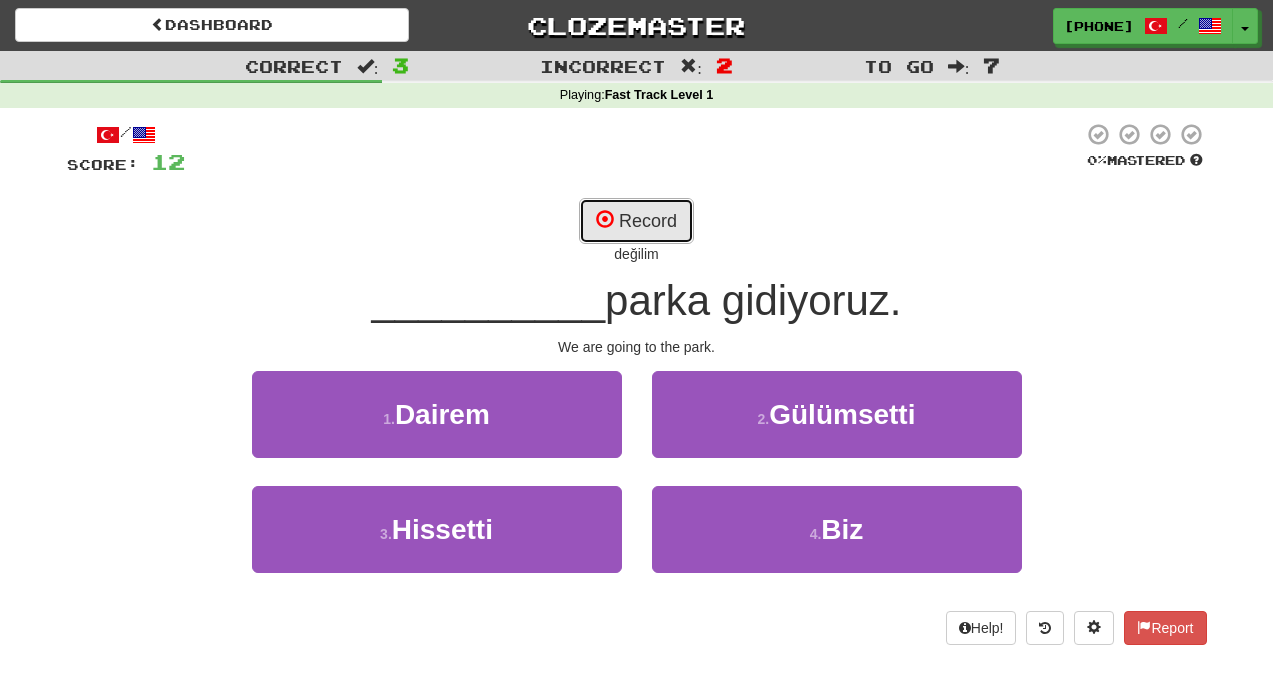 click on "Record" at bounding box center [636, 221] 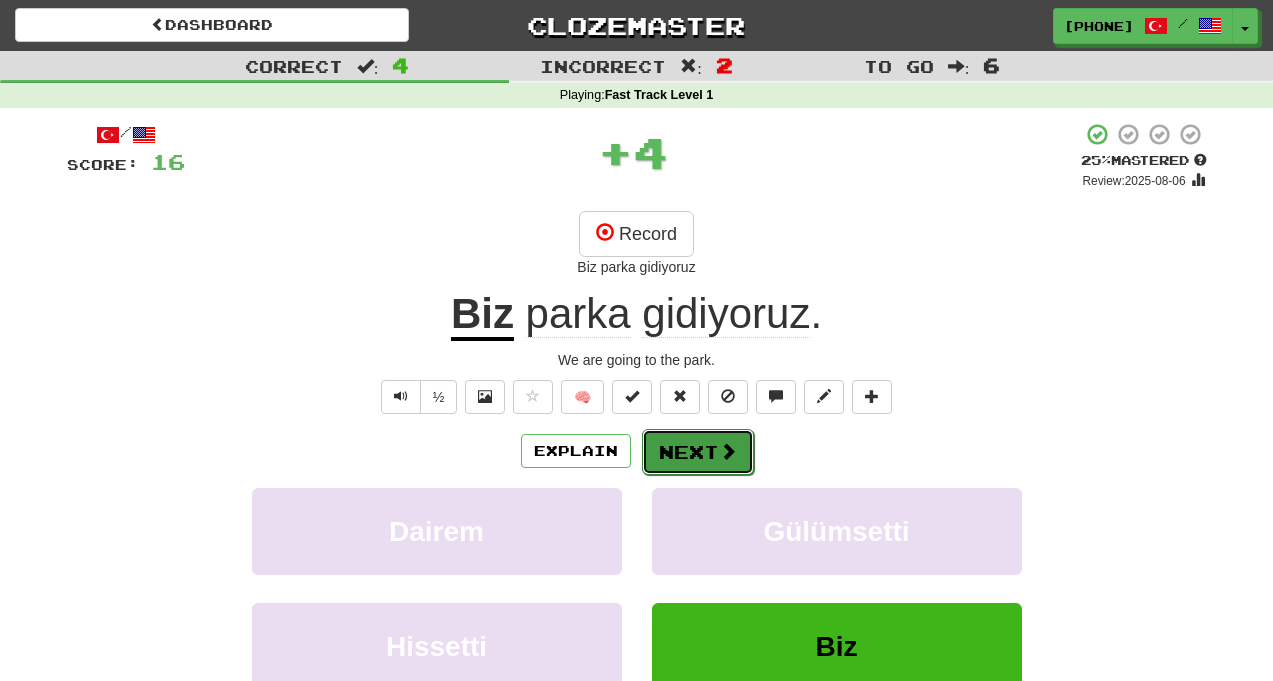 click on "Next" at bounding box center (698, 452) 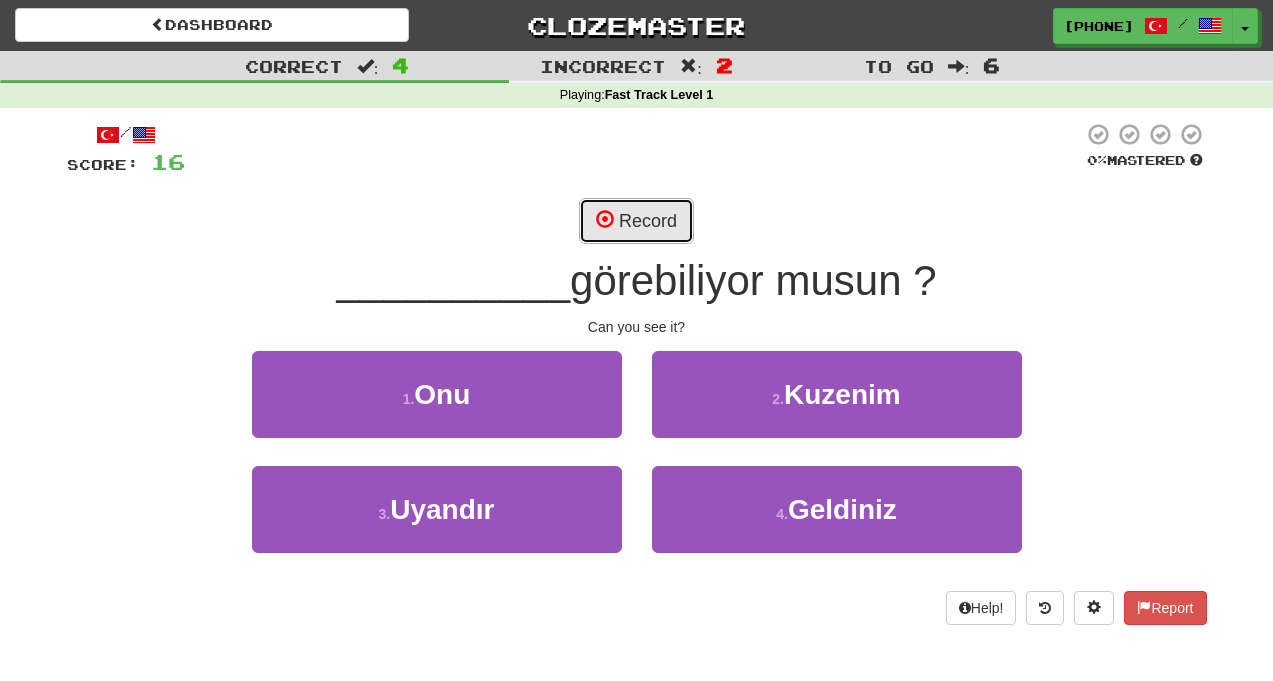 click on "Record" at bounding box center [636, 221] 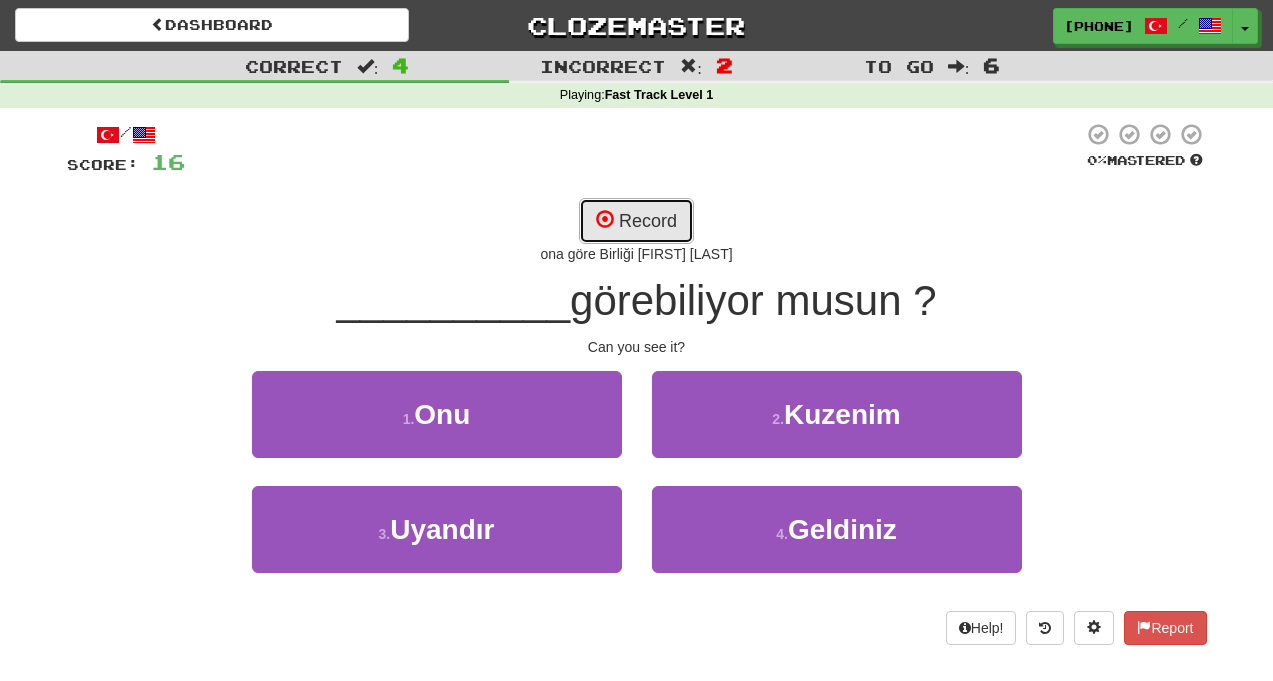 click on "Record" at bounding box center (636, 221) 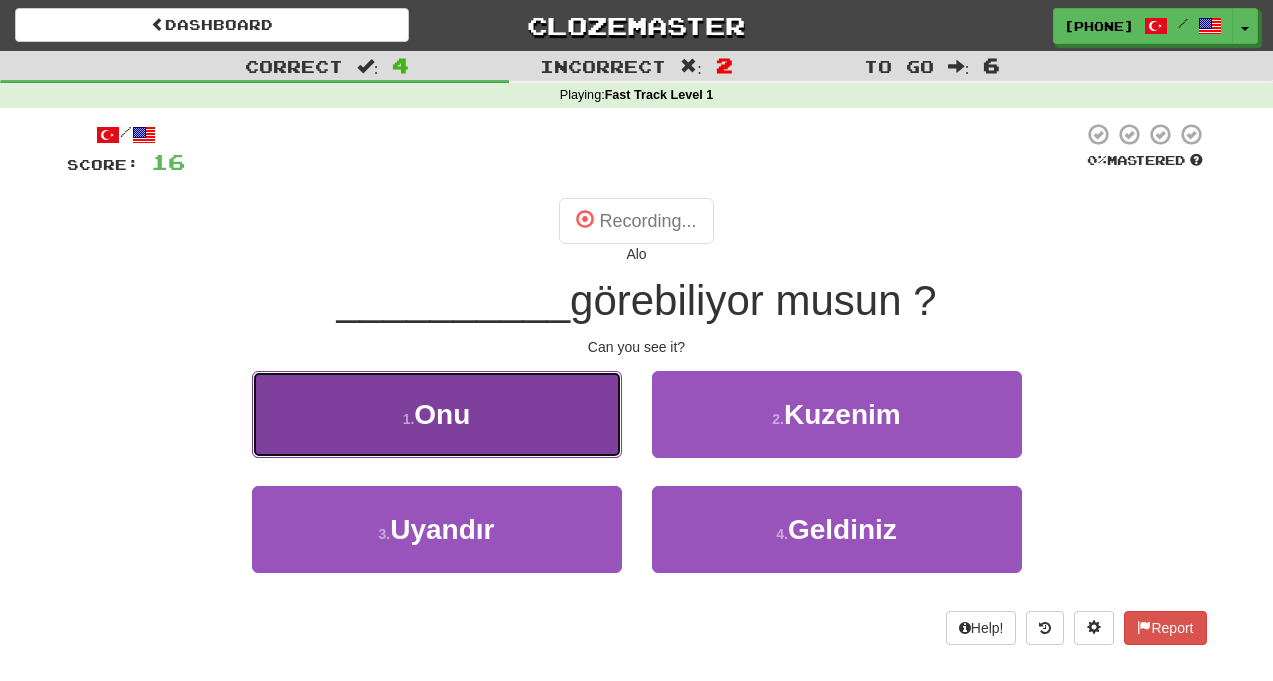 click on "1 .  Onu" at bounding box center [437, 414] 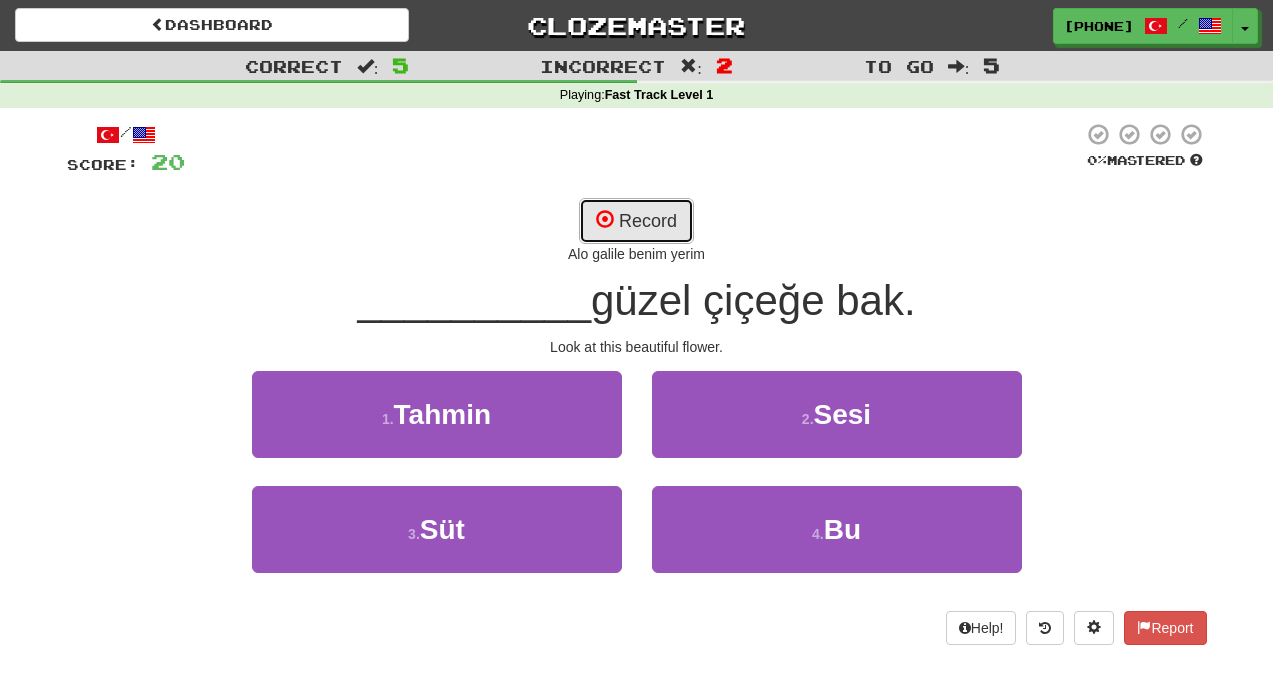 click on "Record" at bounding box center (636, 221) 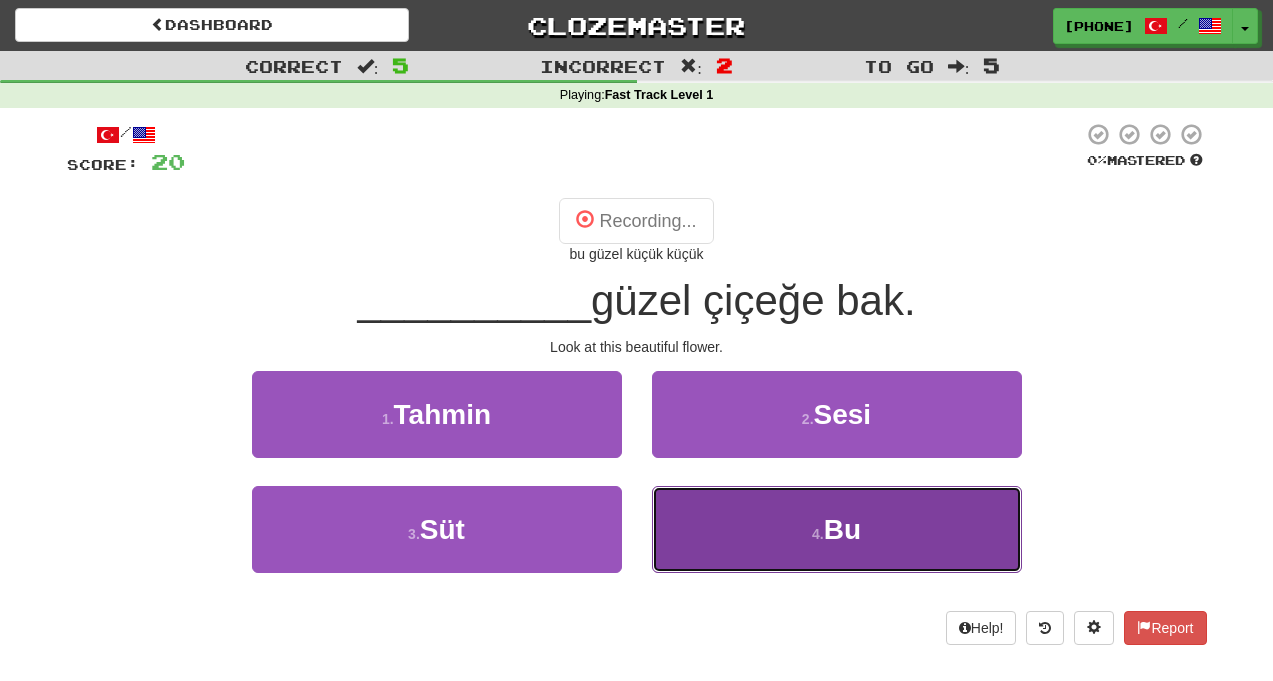 click on "Bu" at bounding box center [842, 529] 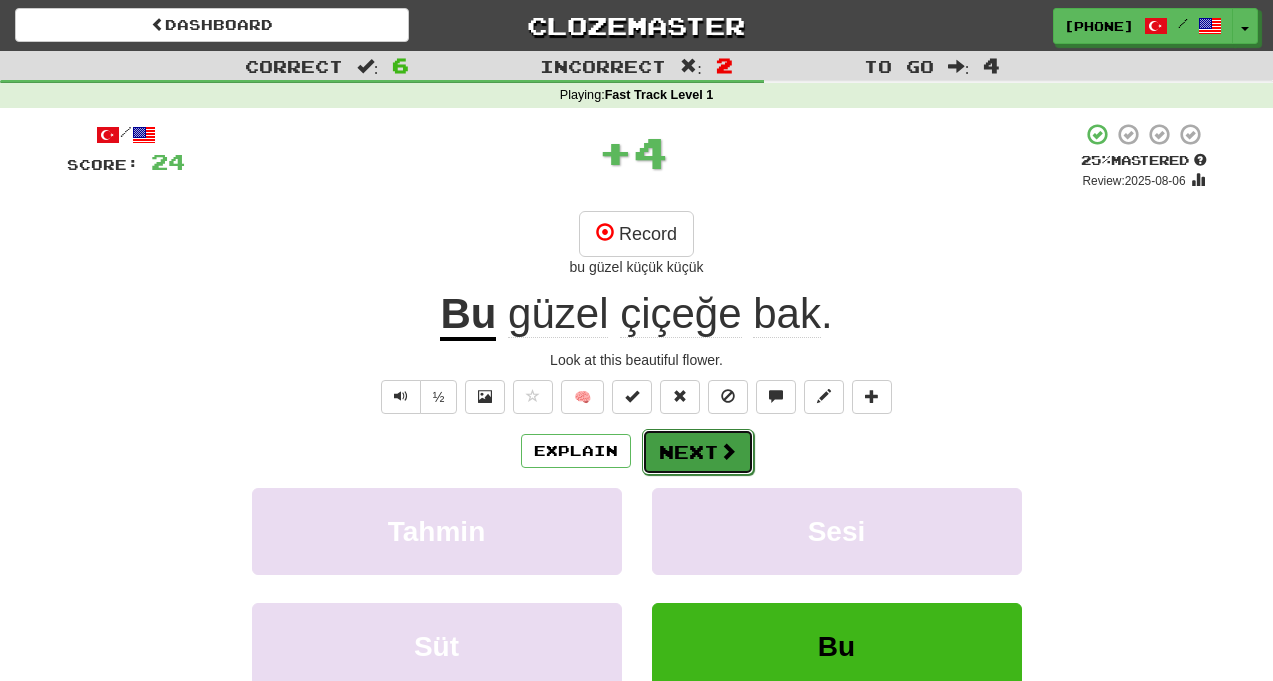 click on "Next" at bounding box center (698, 452) 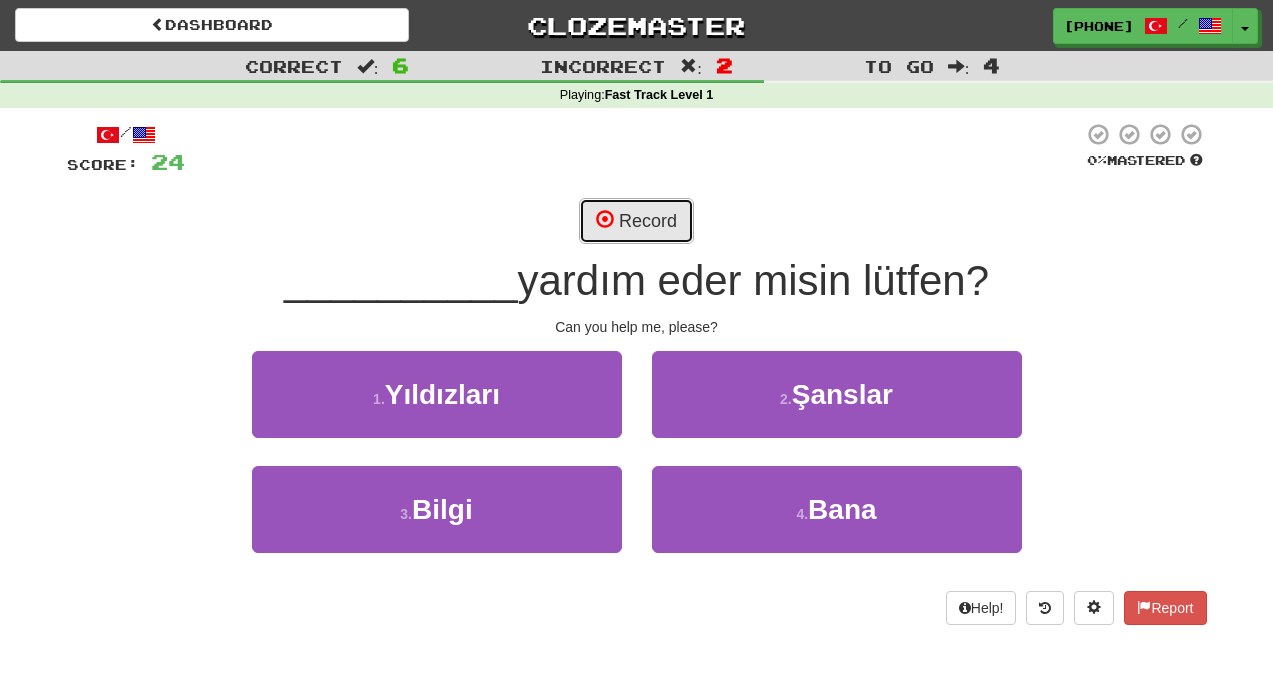 click on "Record" at bounding box center [636, 221] 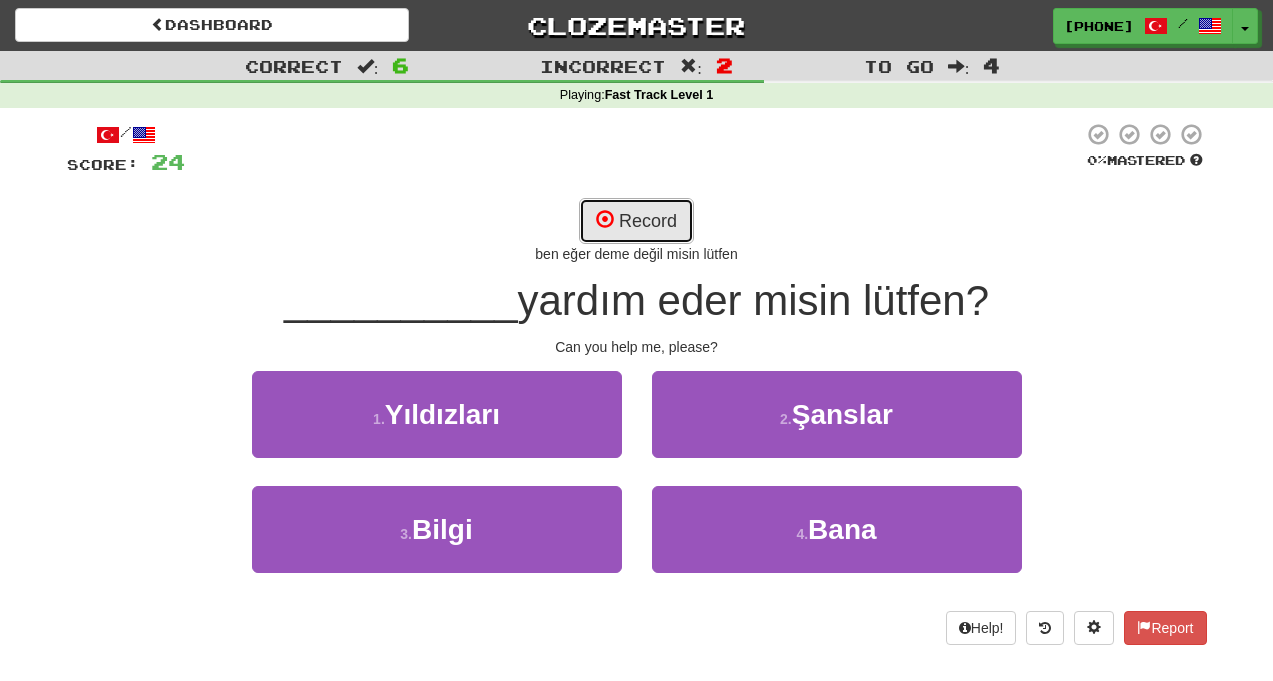 click on "Record" at bounding box center (636, 221) 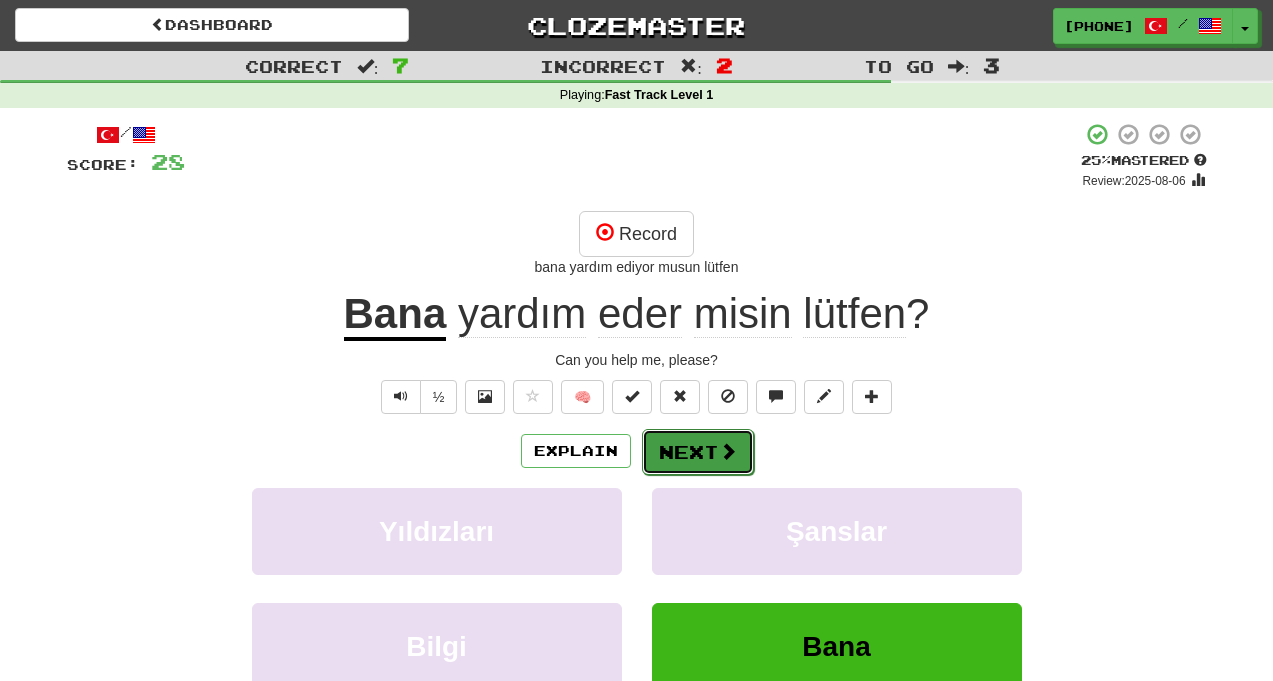 click at bounding box center (728, 451) 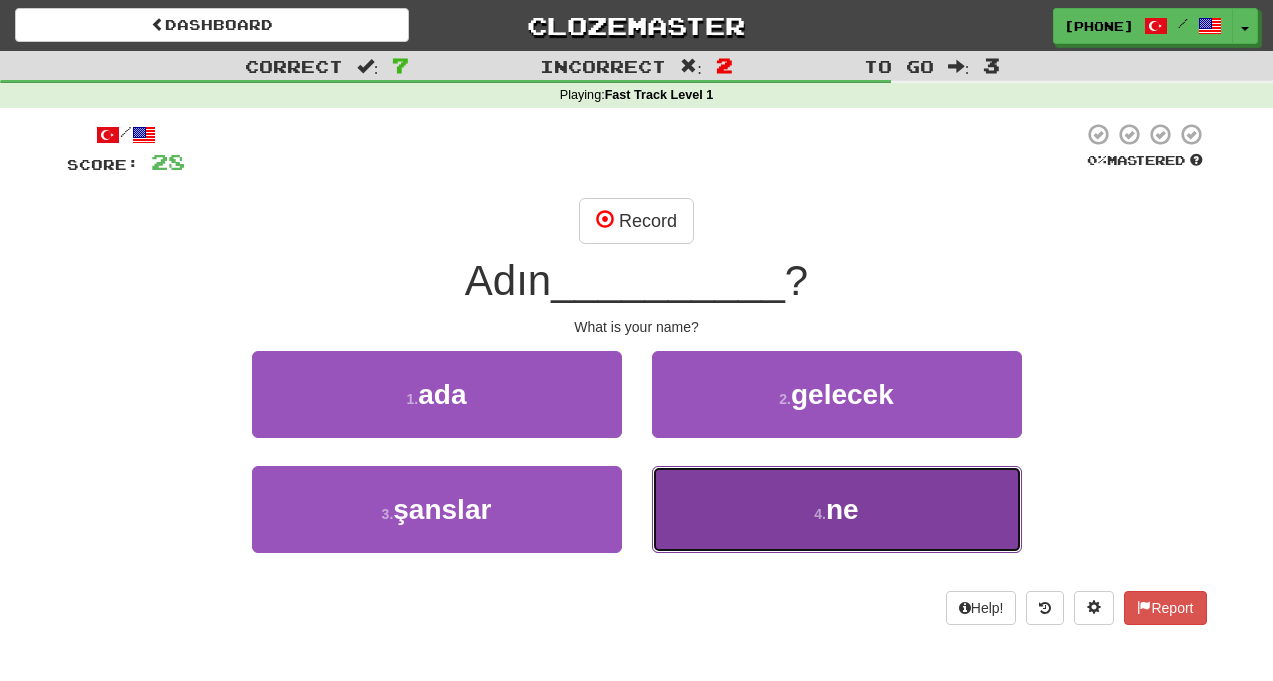 click on "4 .  ne" at bounding box center [837, 509] 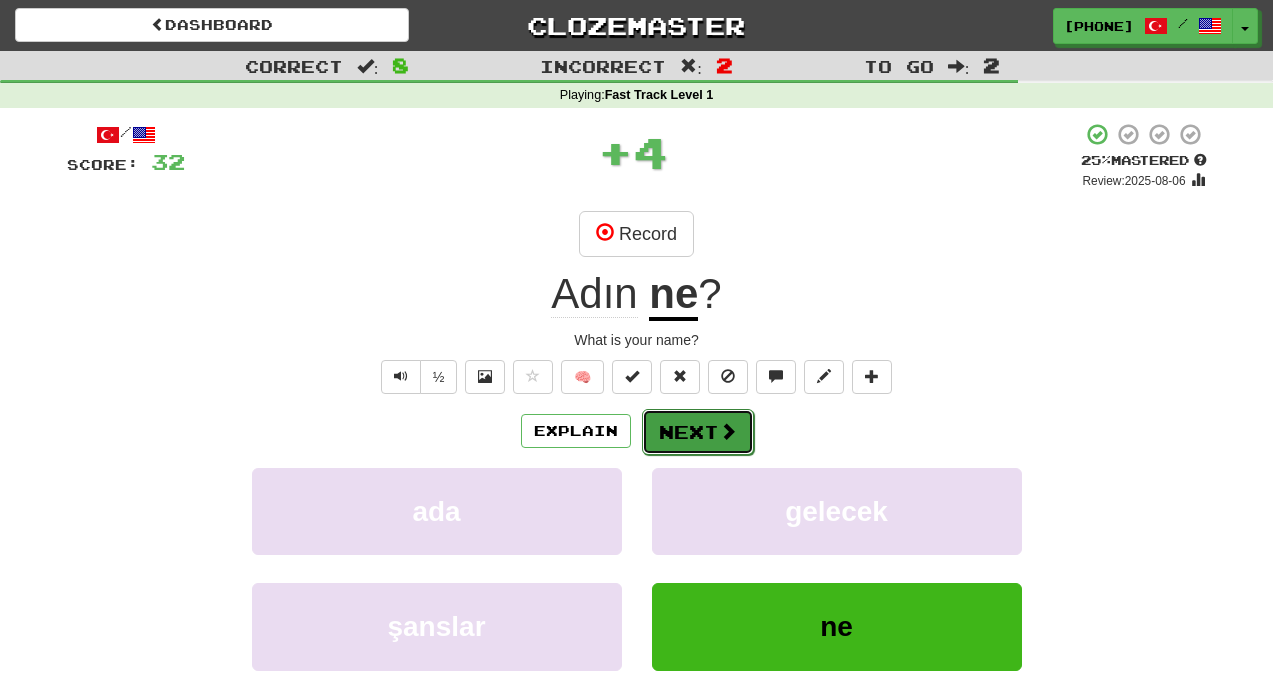 click at bounding box center (728, 431) 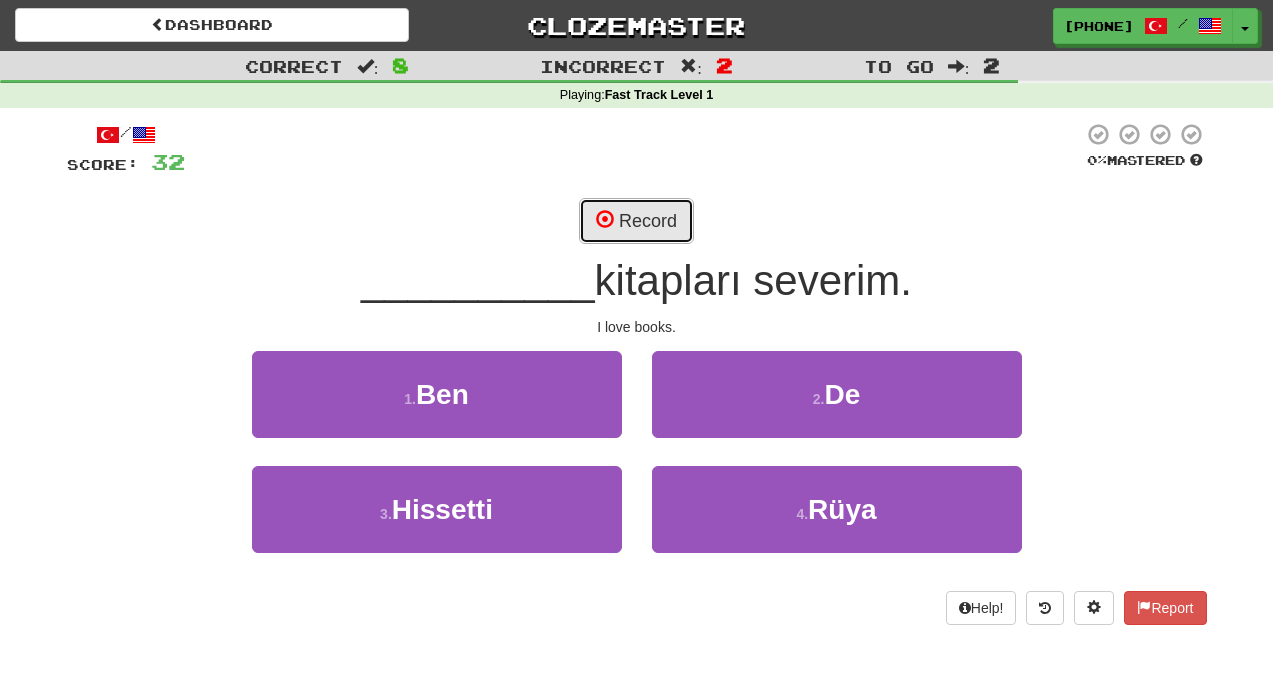 click on "Record" at bounding box center (636, 221) 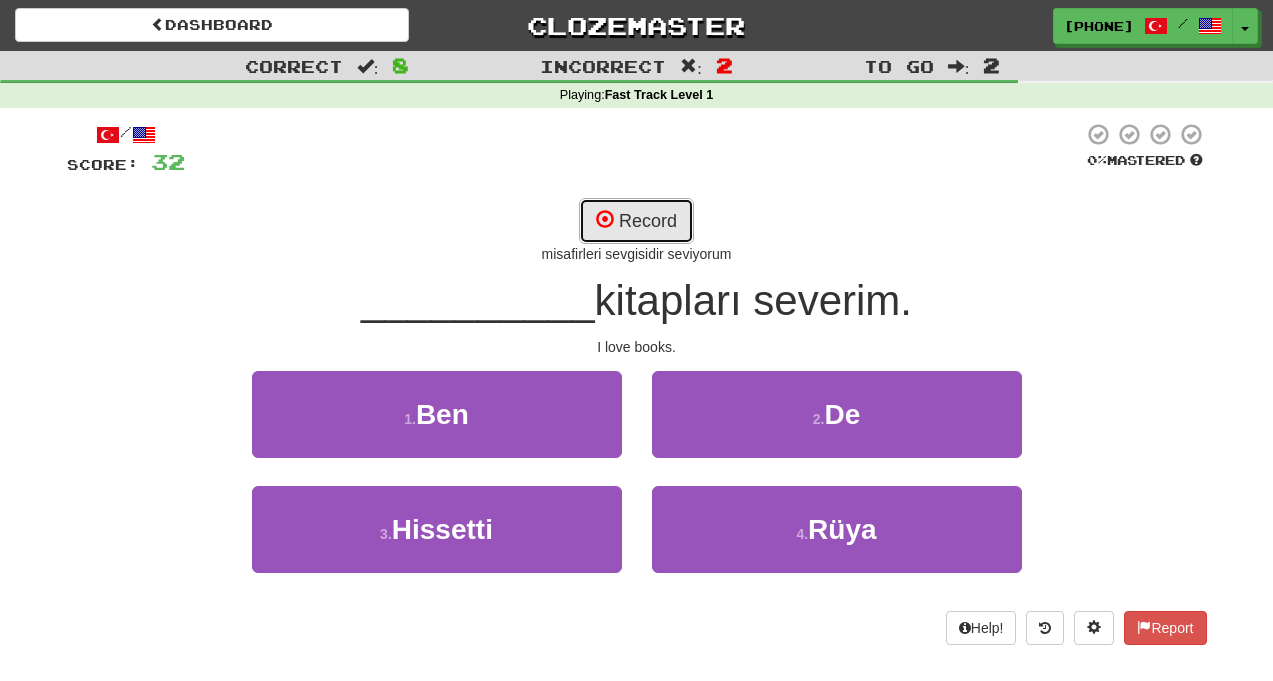 click on "Record" at bounding box center [636, 221] 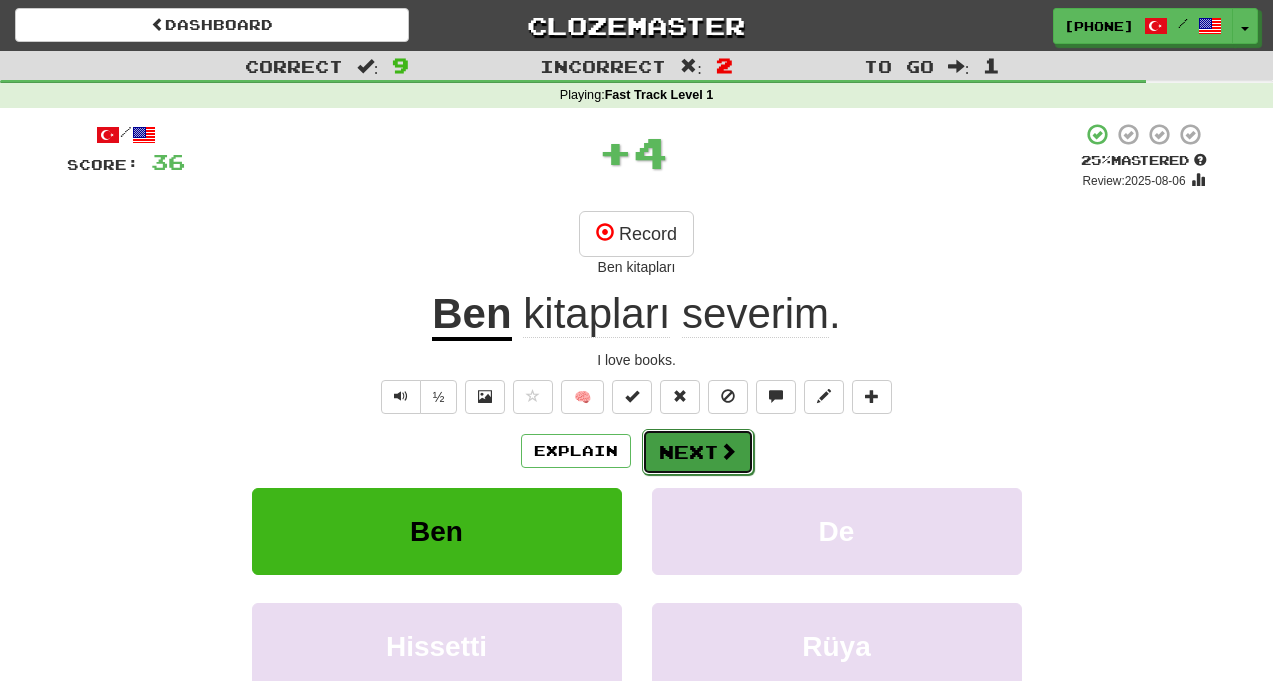 click on "Next" at bounding box center [698, 452] 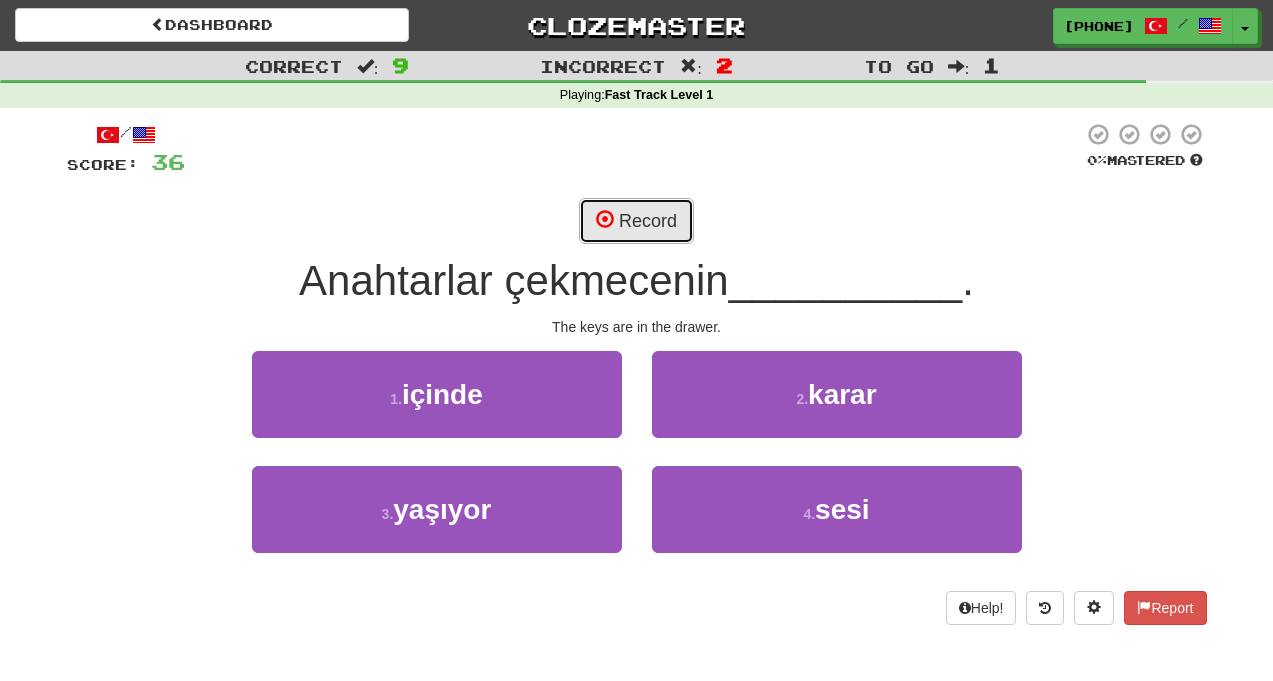 click on "Record" at bounding box center [636, 221] 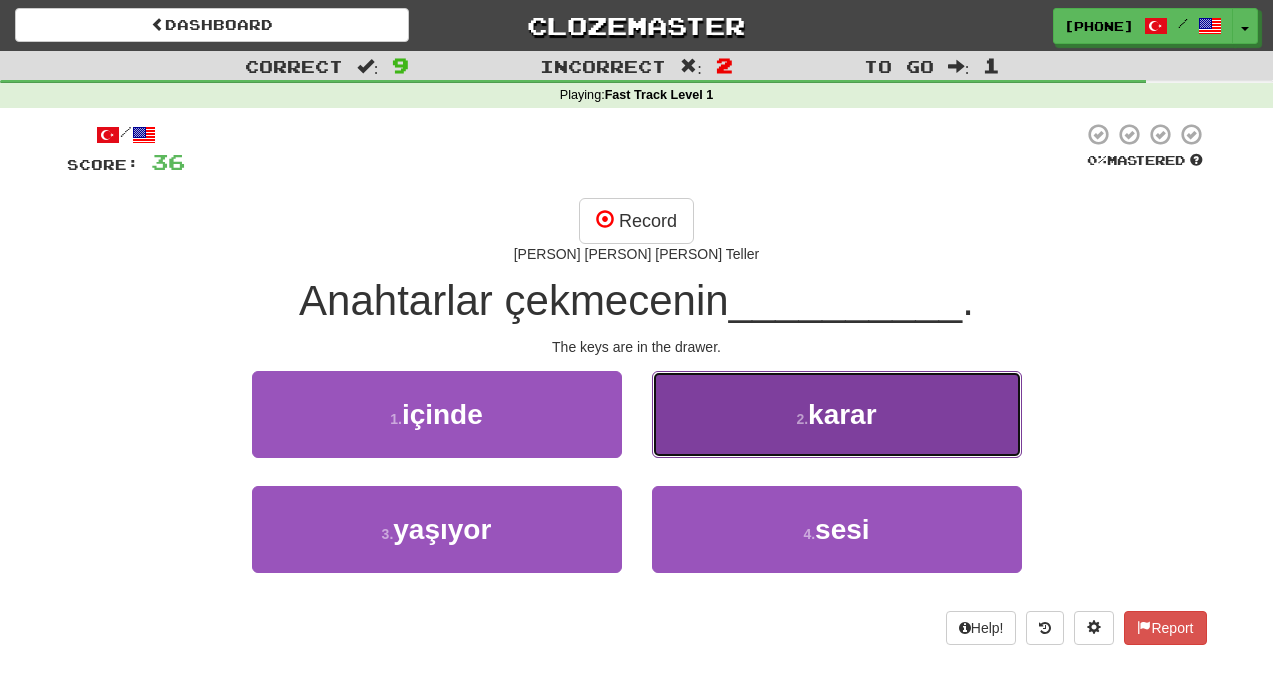 click on "2 .  karar" at bounding box center [837, 414] 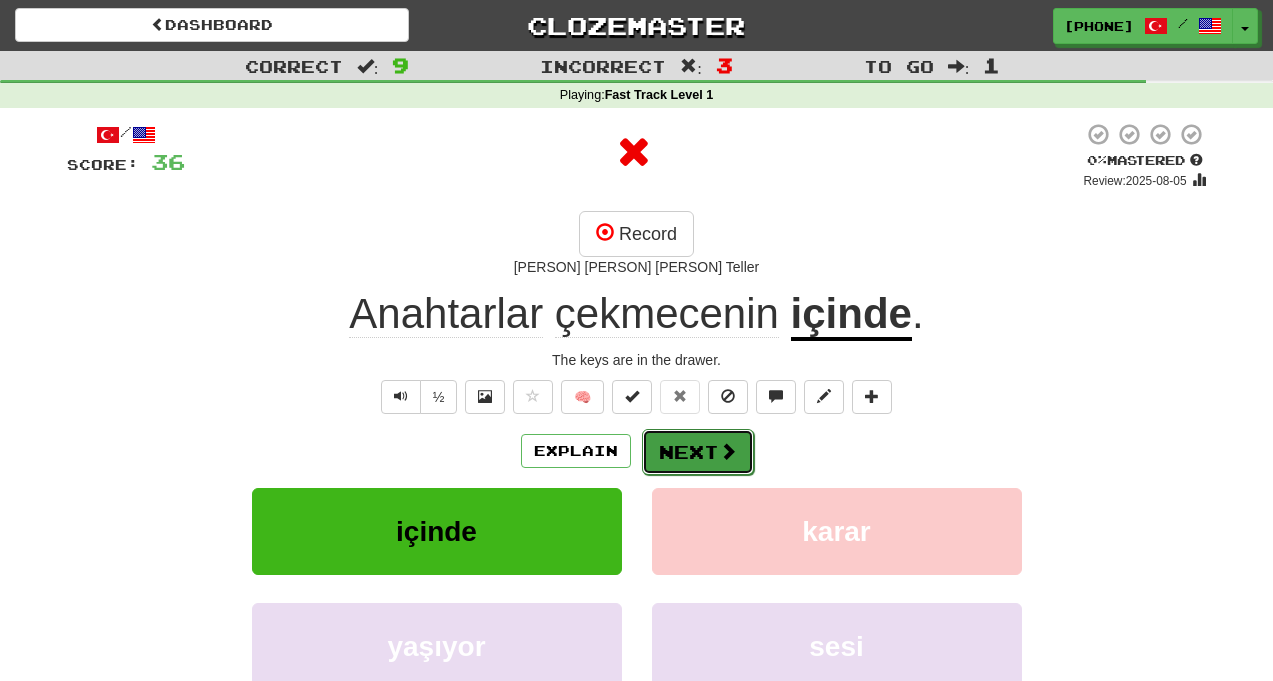 click on "Next" at bounding box center [698, 452] 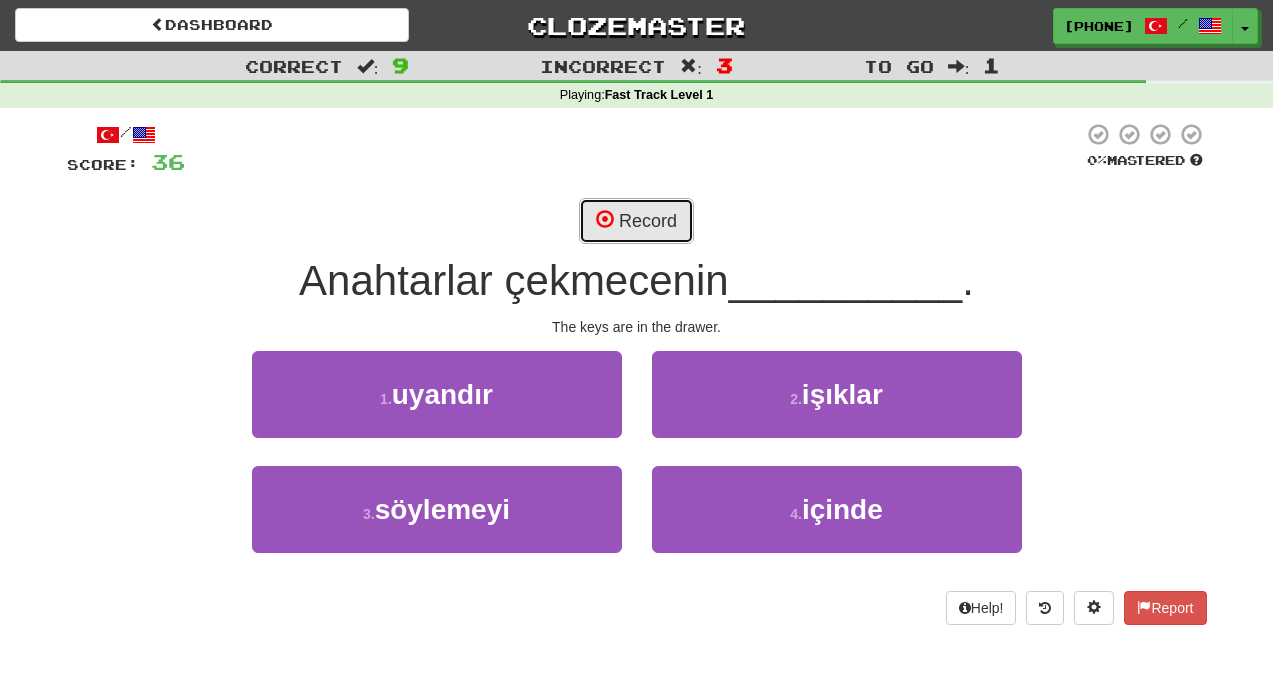 click on "Record" at bounding box center [636, 221] 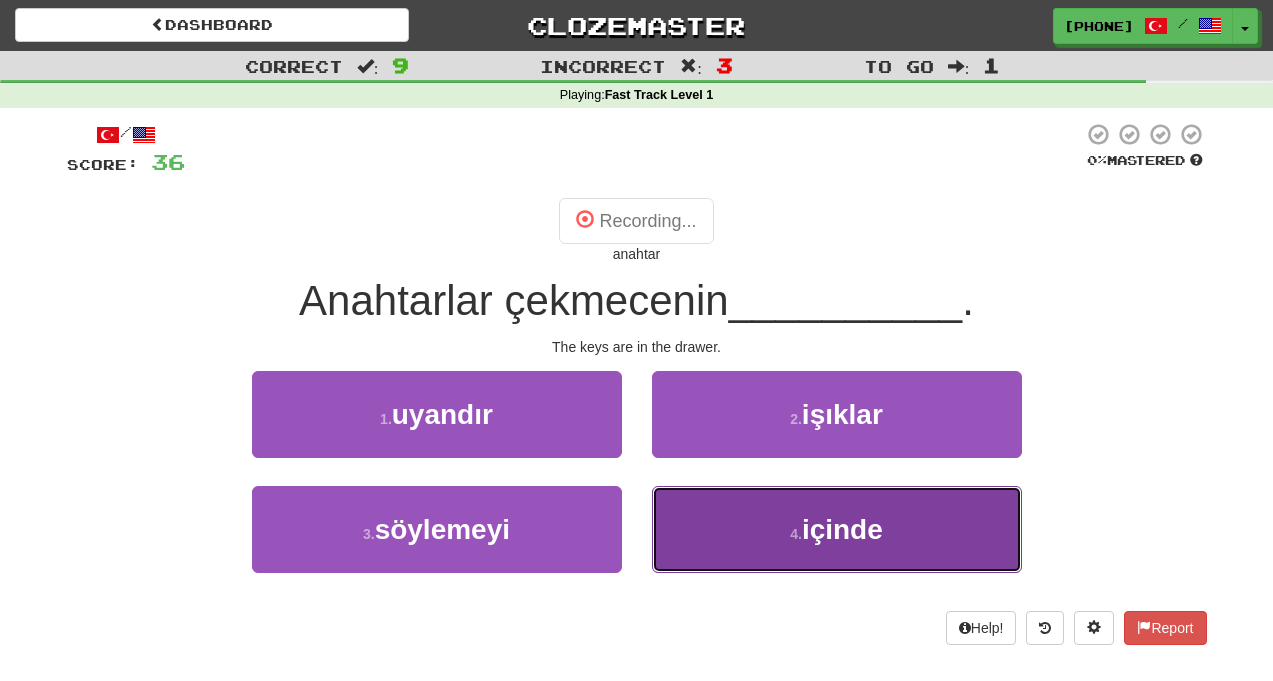 click on "4 .  içinde" at bounding box center (837, 529) 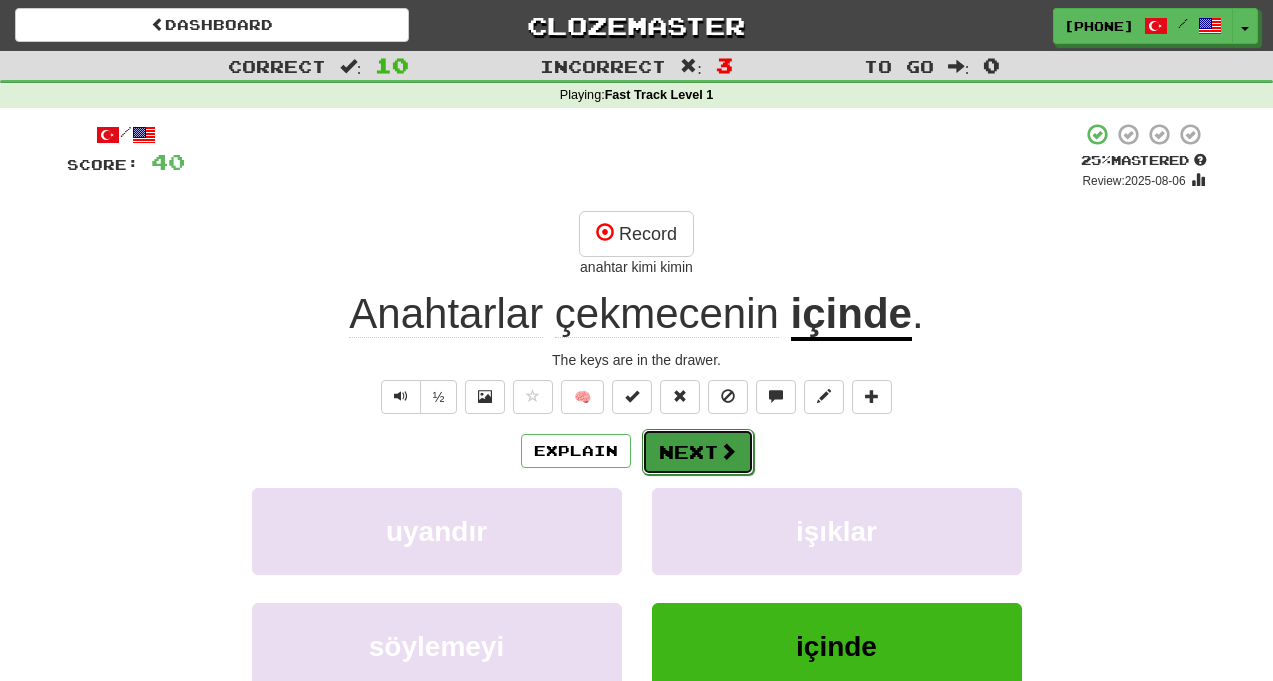 click on "Next" at bounding box center [698, 452] 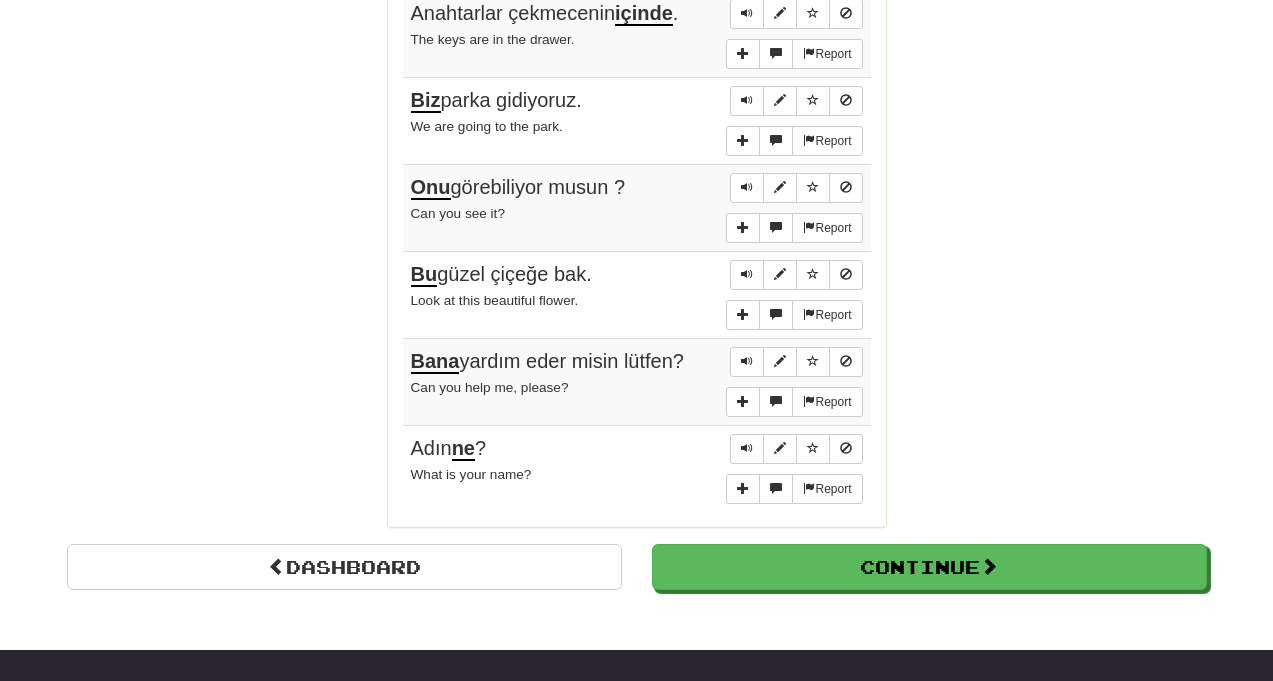 scroll, scrollTop: 1556, scrollLeft: 0, axis: vertical 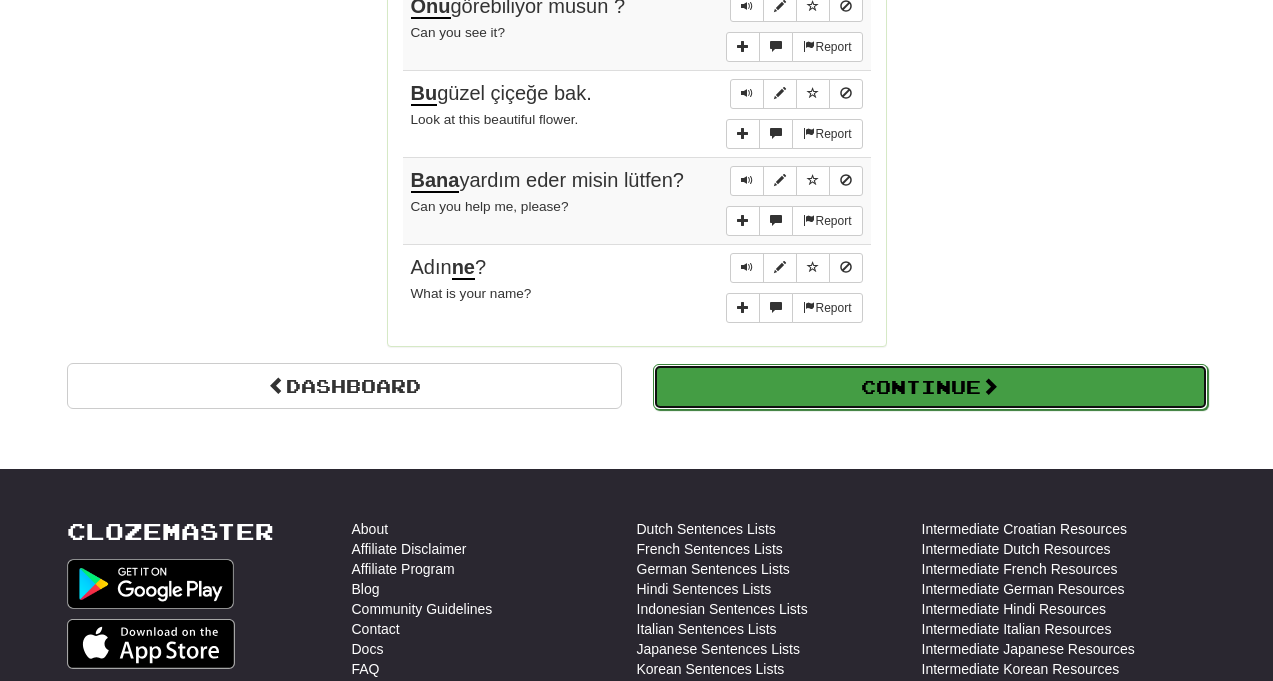click on "Continue" at bounding box center (930, 387) 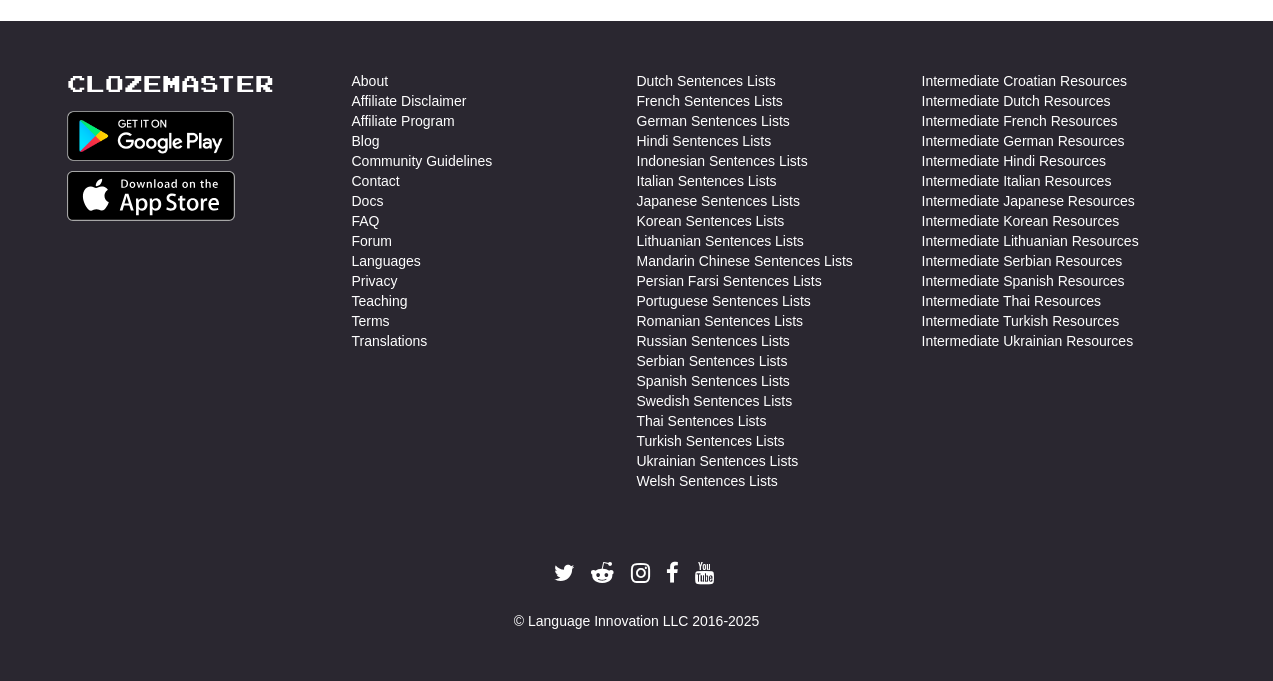 scroll, scrollTop: 710, scrollLeft: 0, axis: vertical 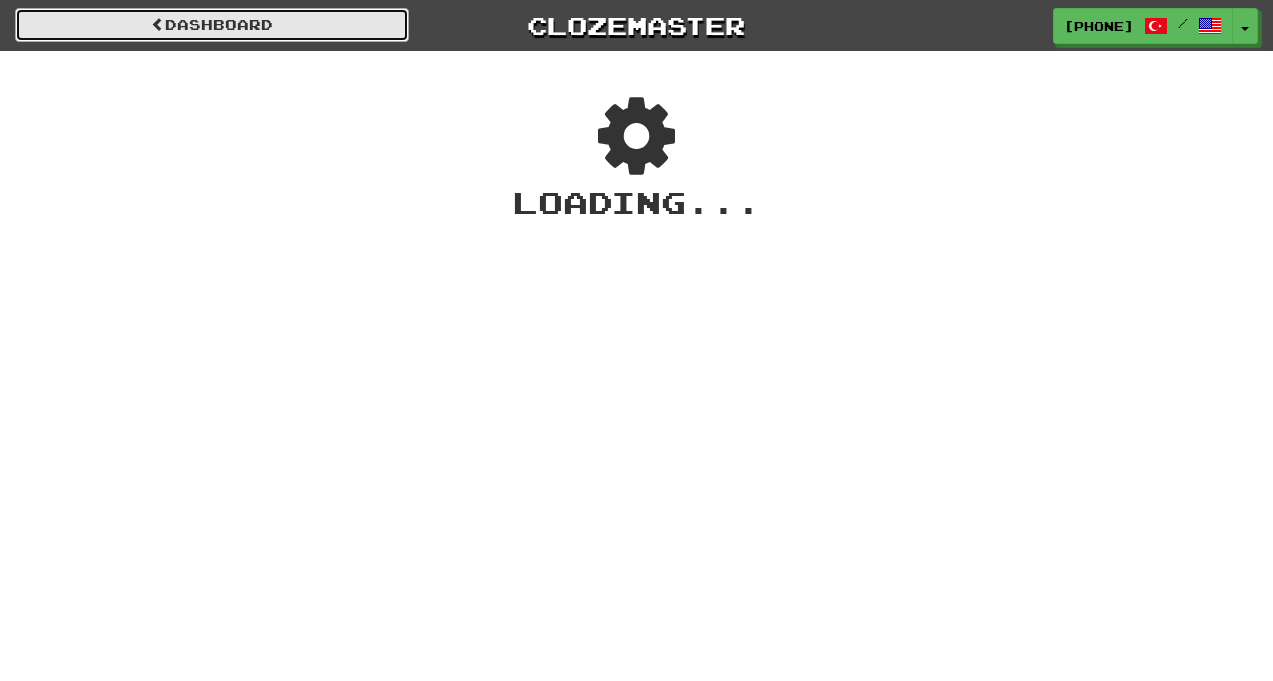 click on "Dashboard" at bounding box center (212, 25) 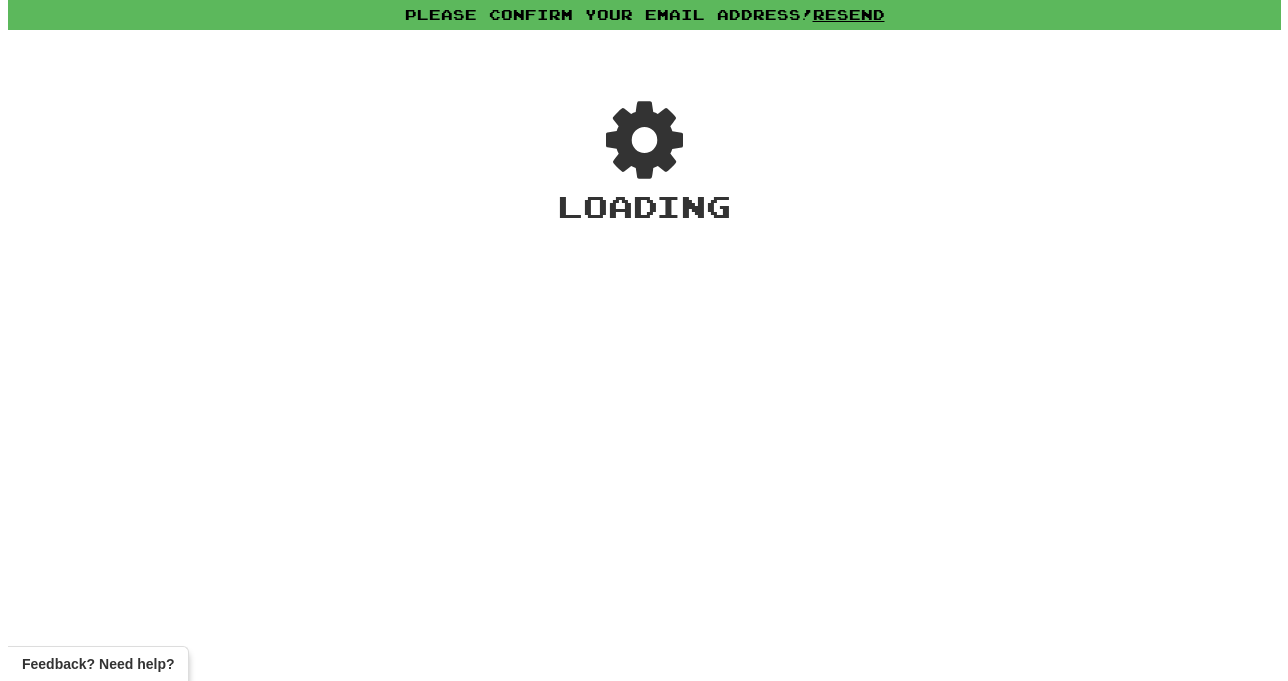 scroll, scrollTop: 0, scrollLeft: 0, axis: both 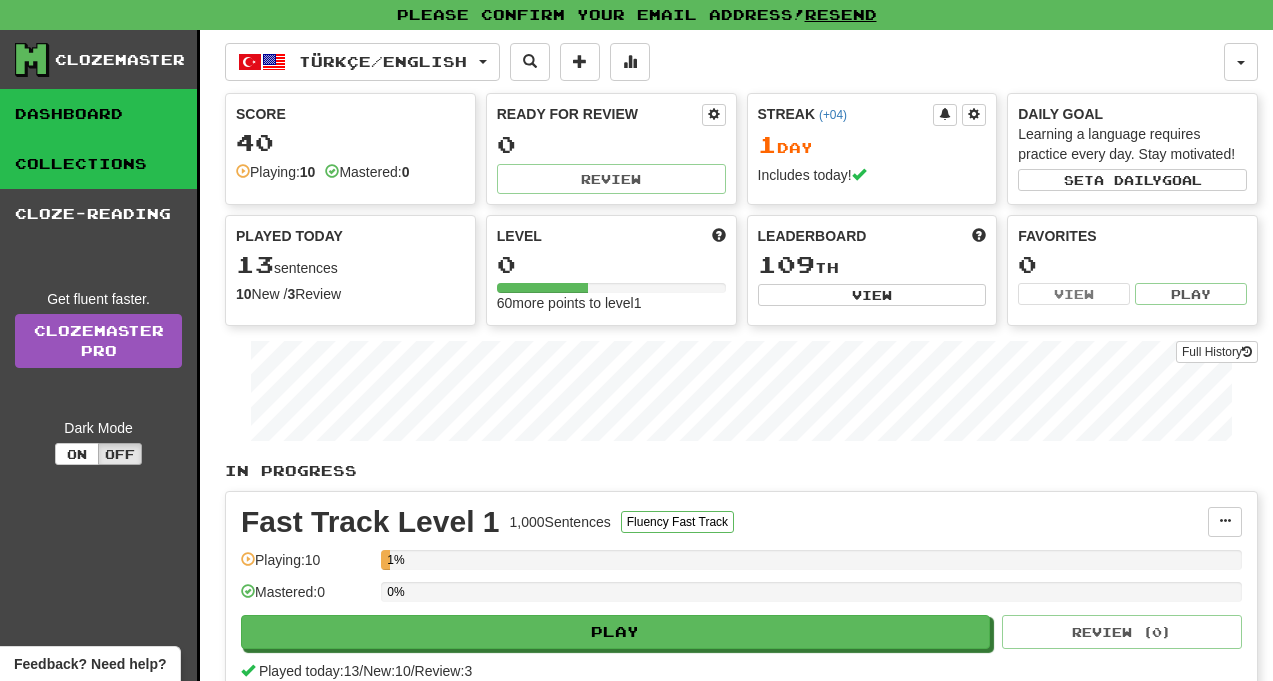 click on "Collections" at bounding box center [98, 164] 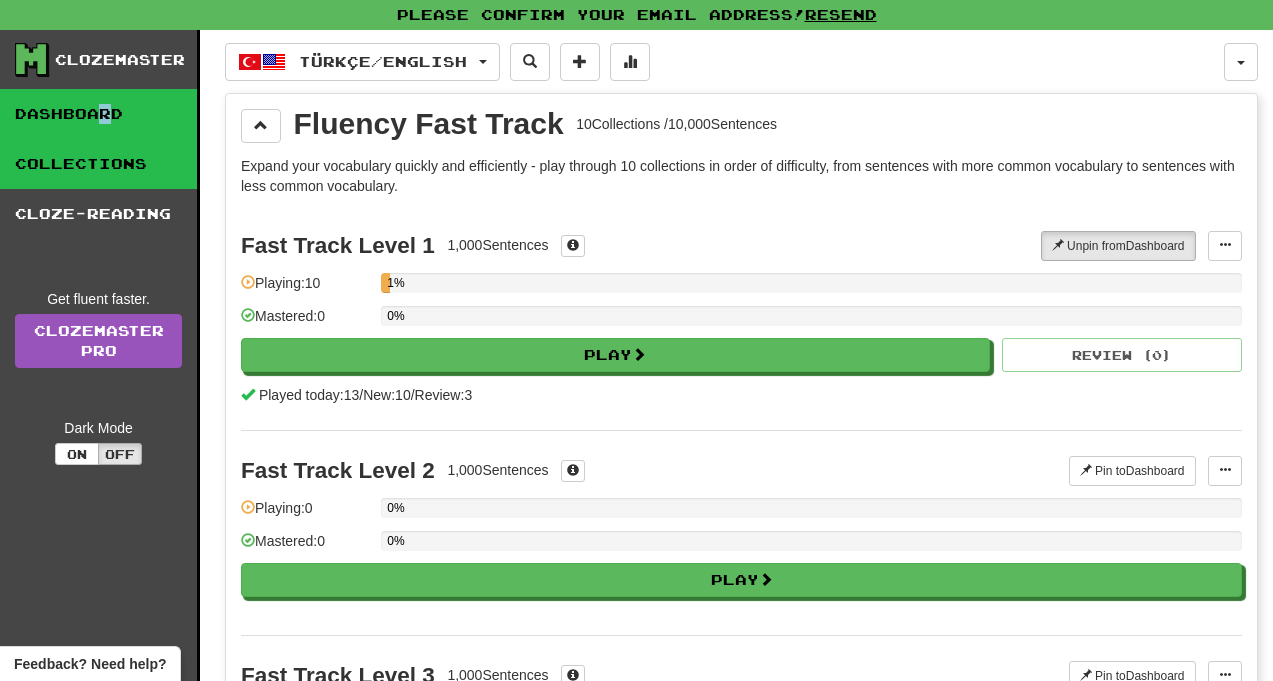 click on "Dashboard" at bounding box center [98, 114] 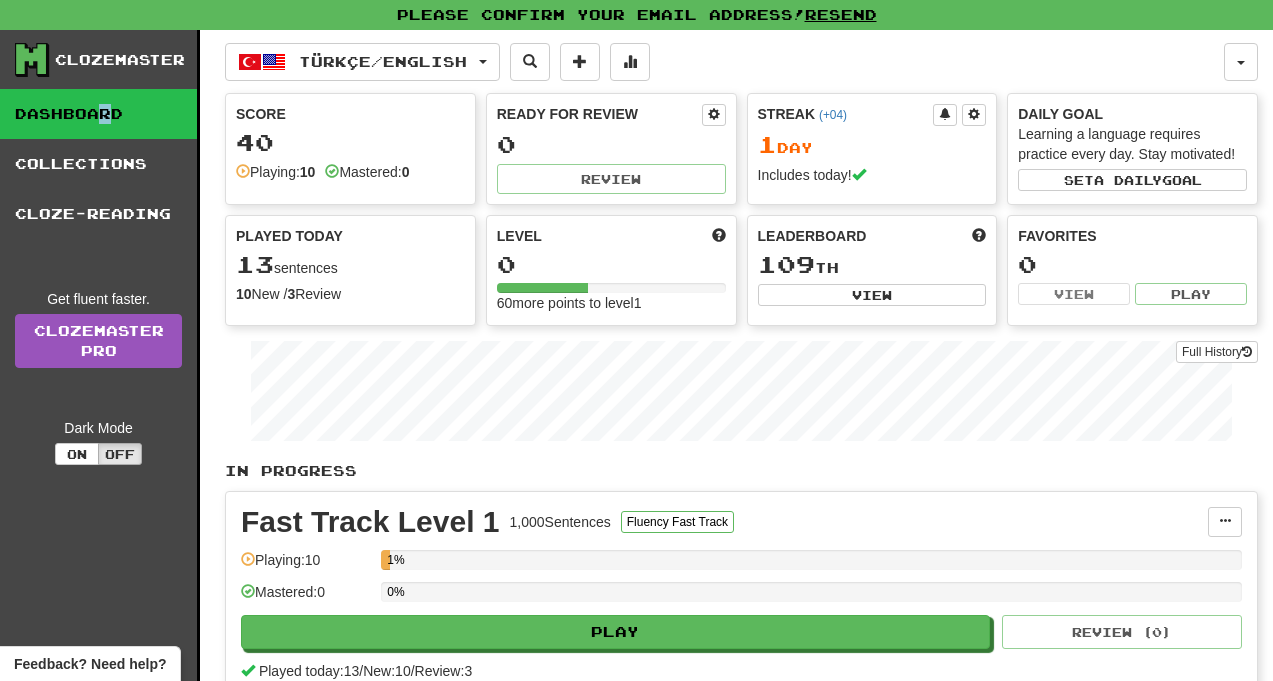 click on "0%" at bounding box center [811, 598] 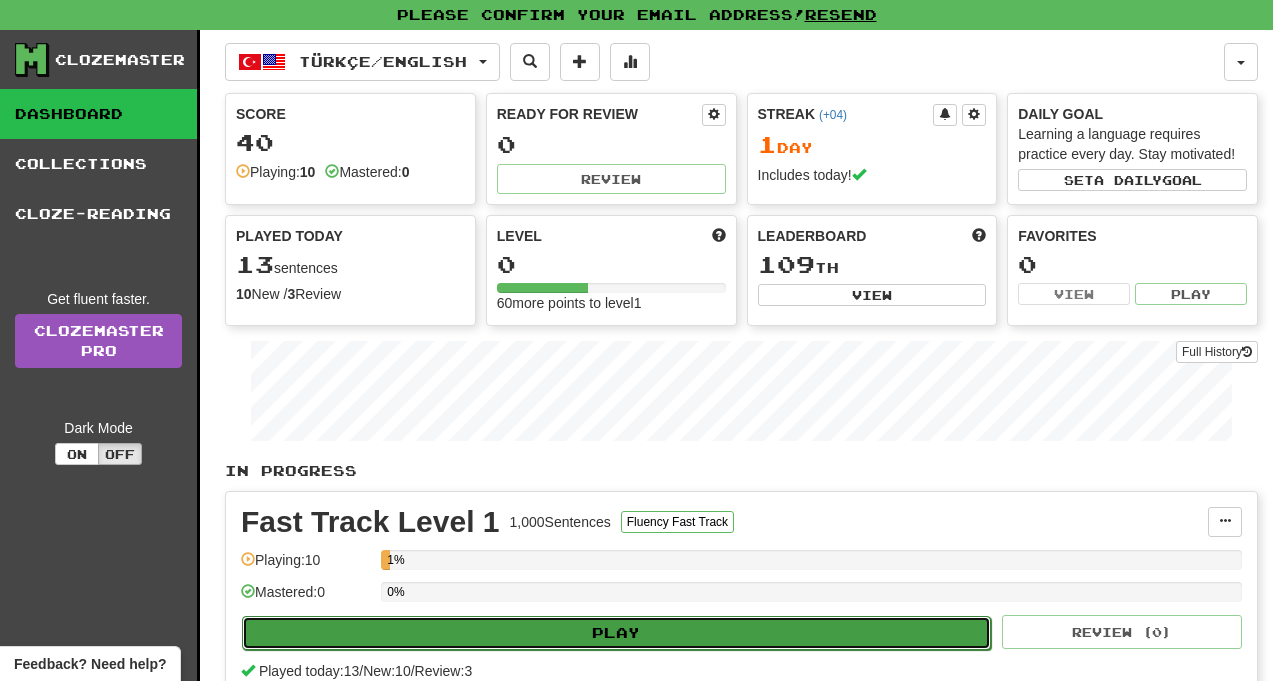 click on "Play" at bounding box center [616, 633] 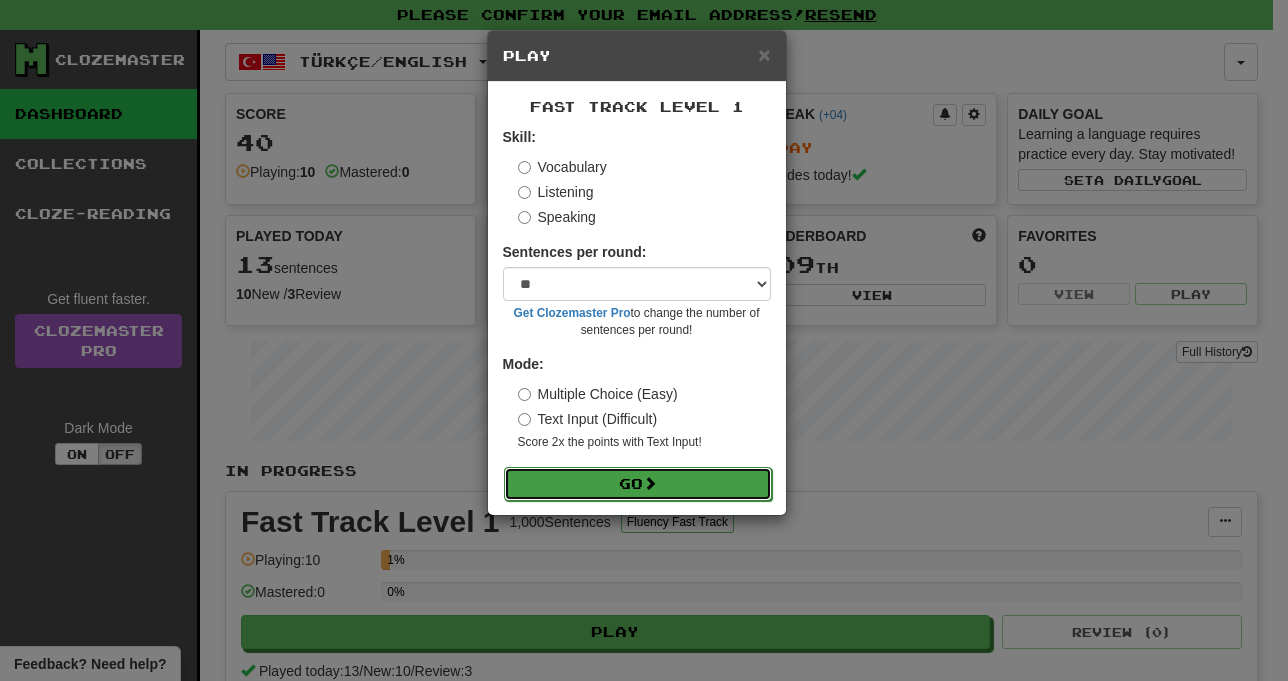 click on "Go" at bounding box center [638, 484] 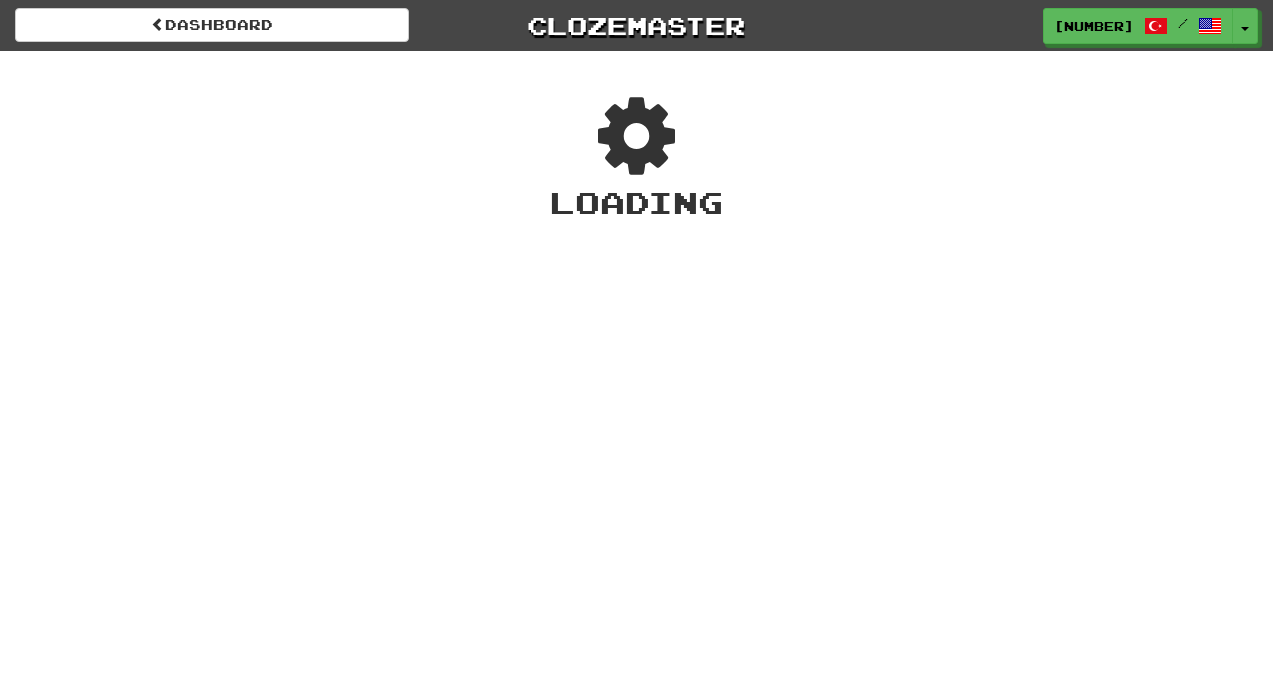scroll, scrollTop: 0, scrollLeft: 0, axis: both 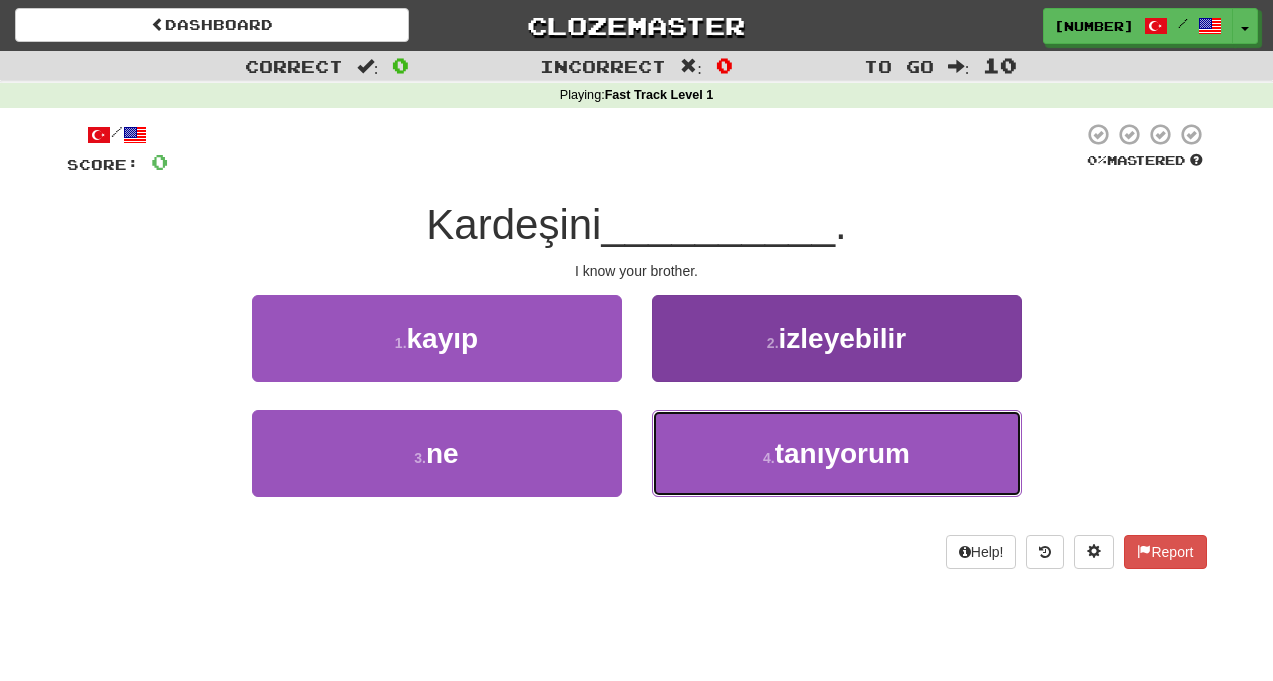 click on "tanıyorum" at bounding box center [842, 453] 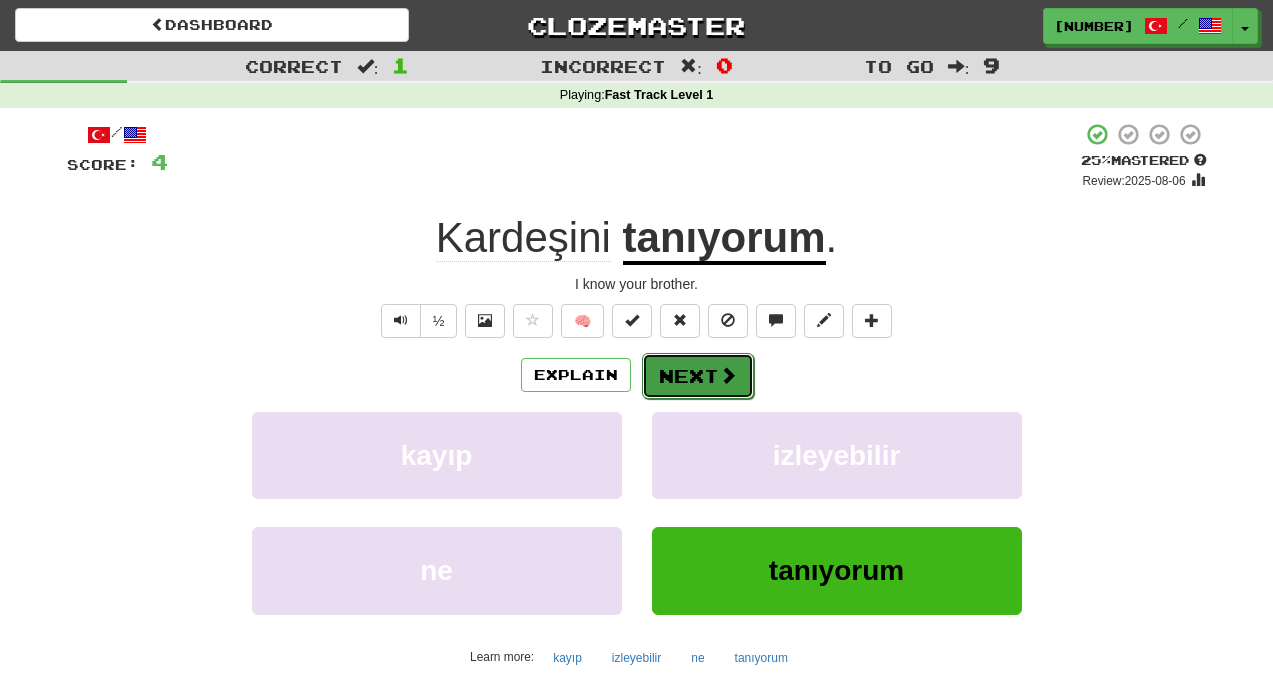 click on "Next" at bounding box center (698, 376) 